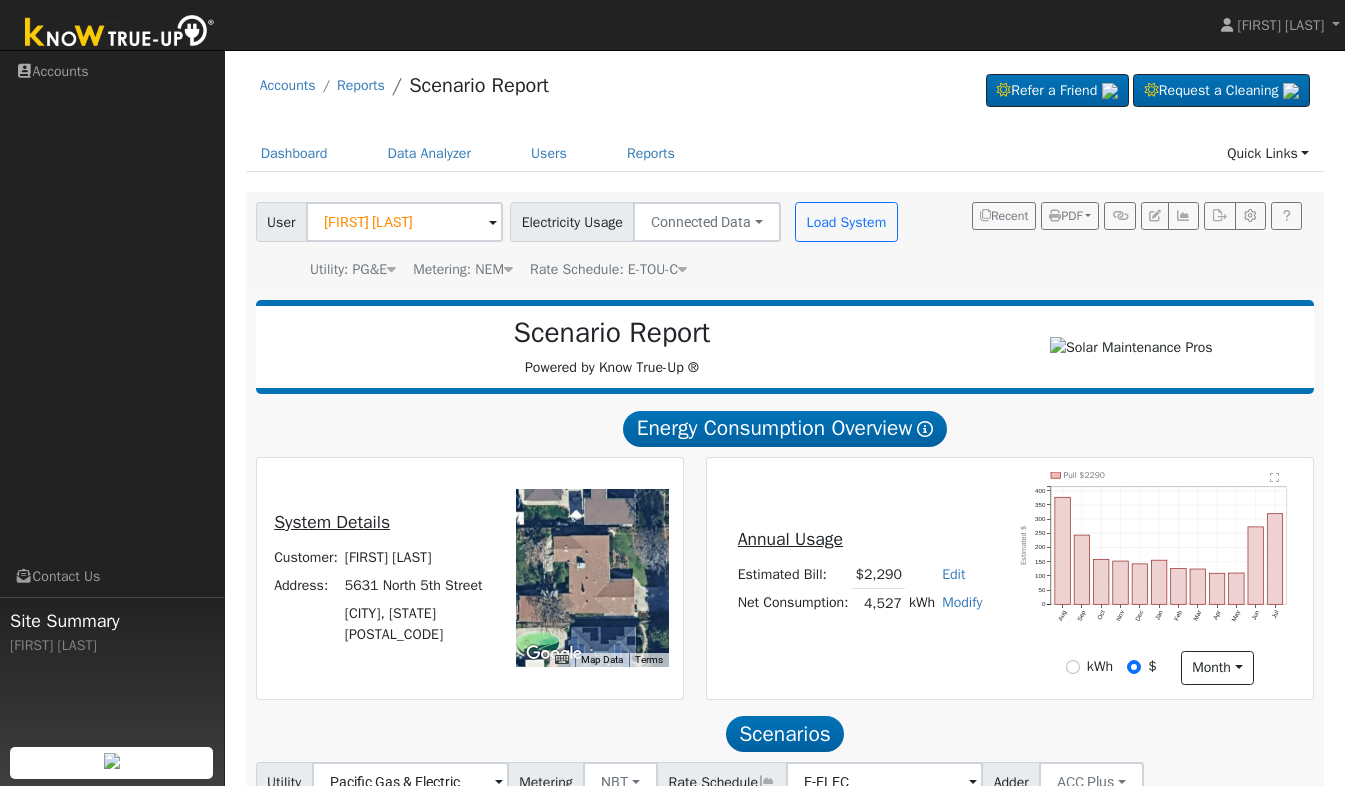 scroll, scrollTop: 662, scrollLeft: 0, axis: vertical 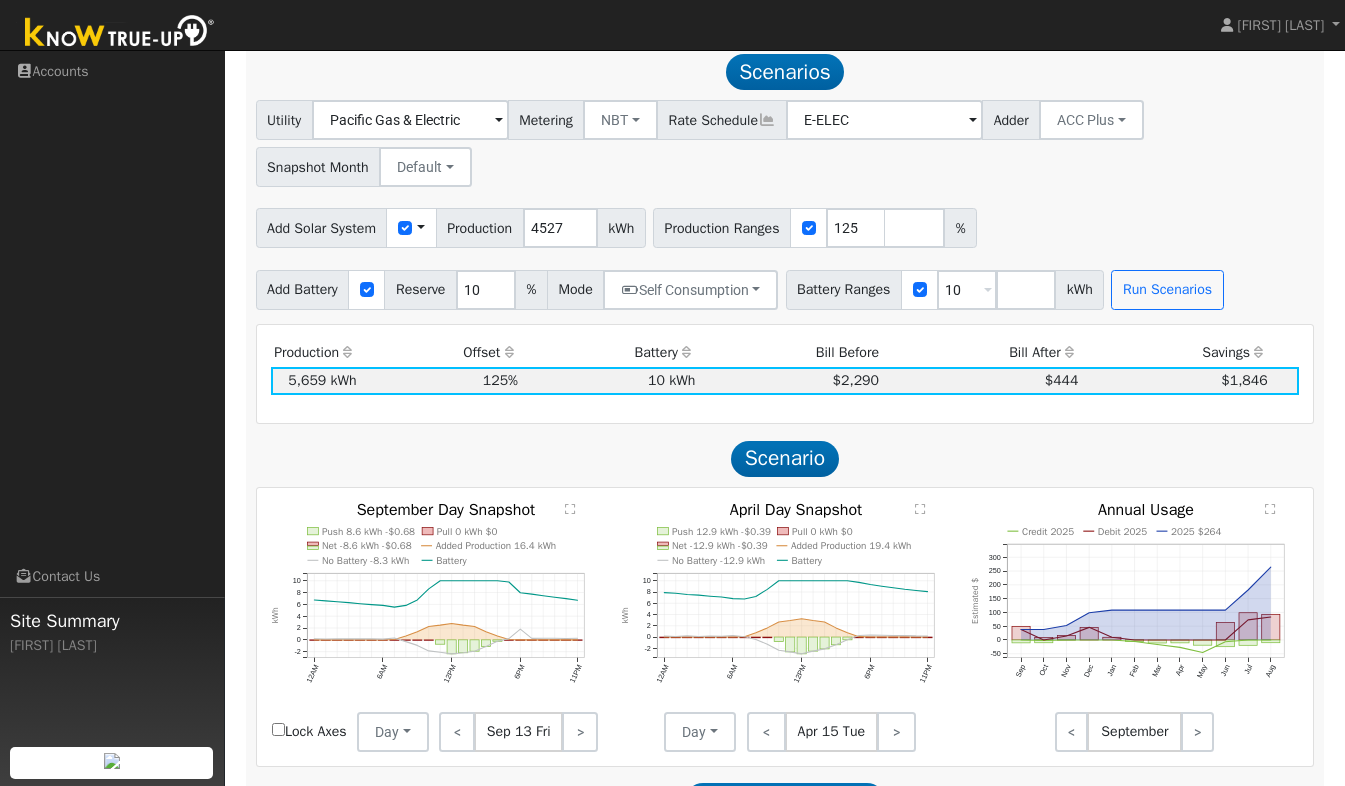 click at bounding box center [120, 33] 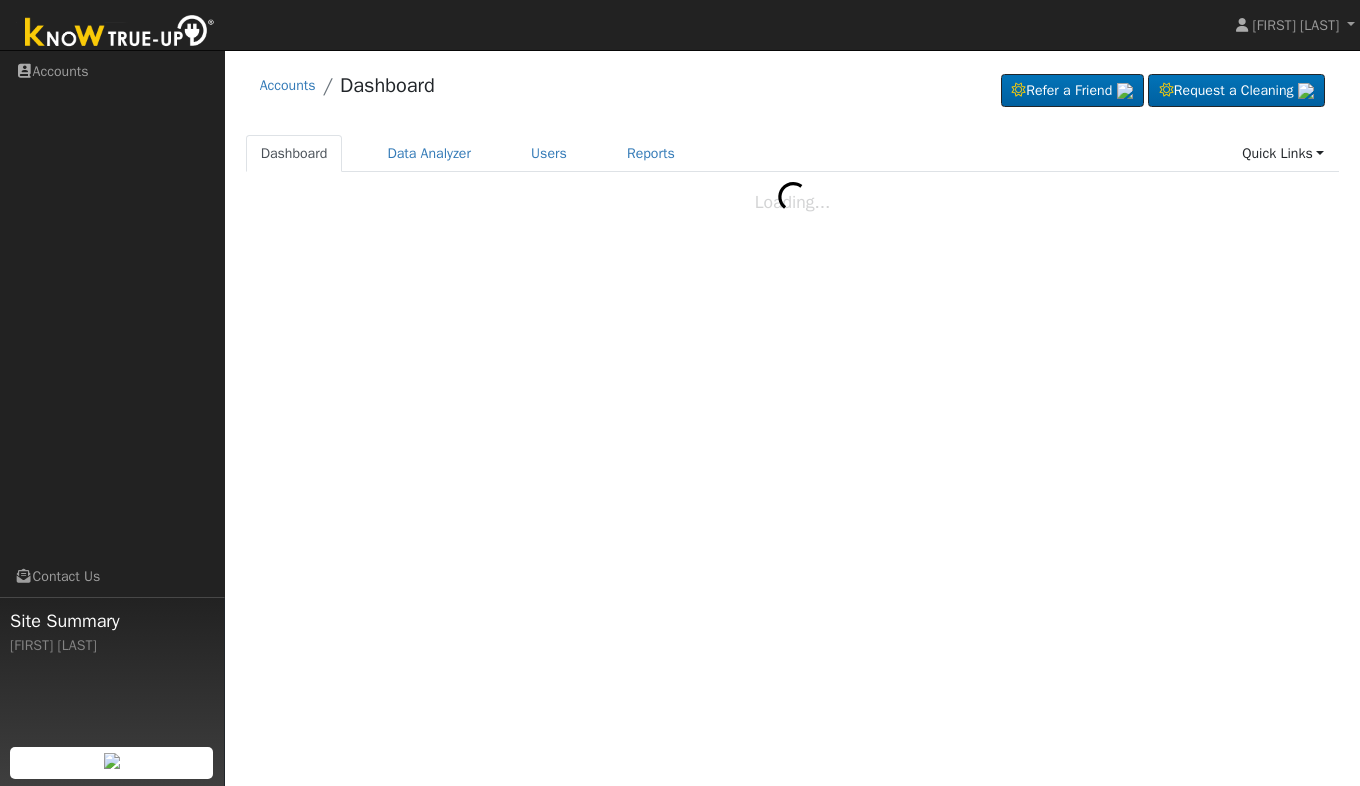 scroll, scrollTop: 0, scrollLeft: 0, axis: both 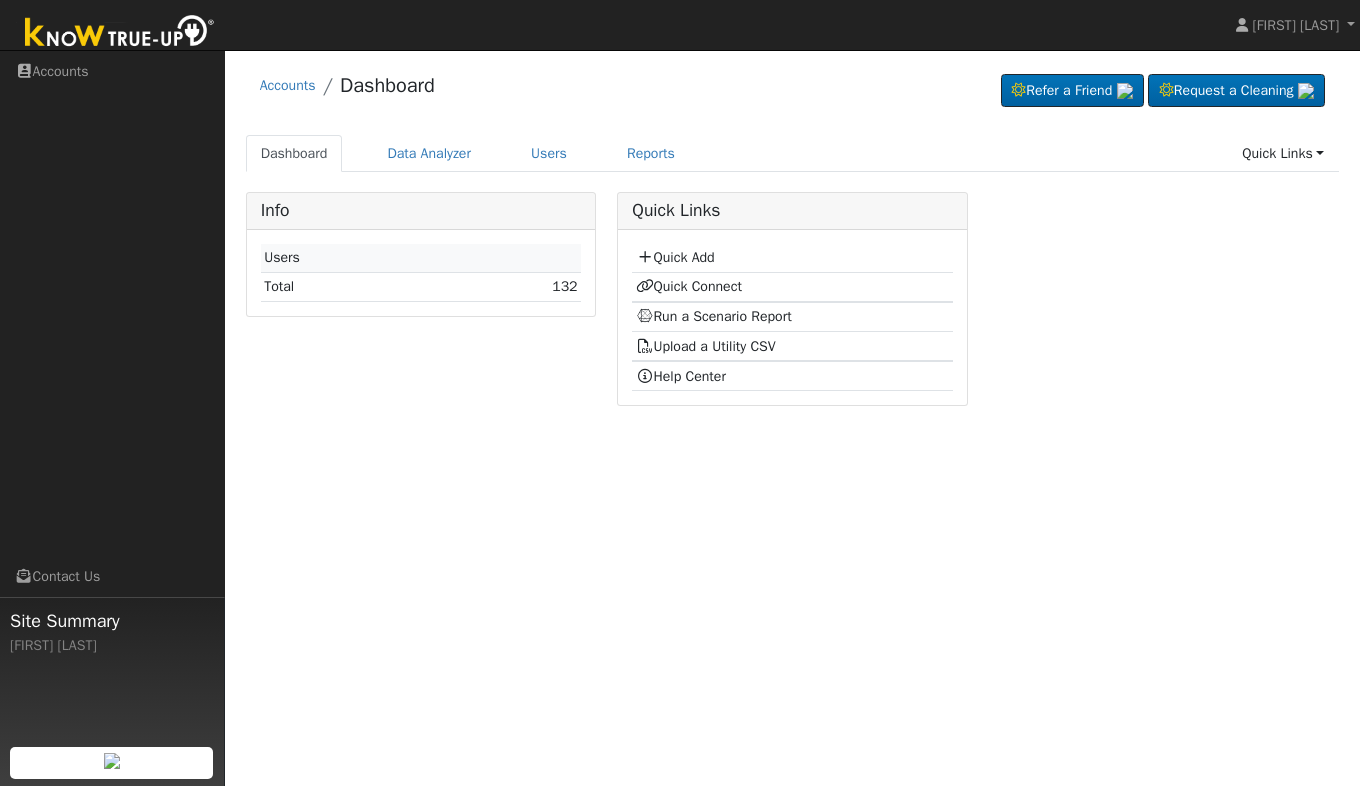 click on "Quick Add" at bounding box center (675, 257) 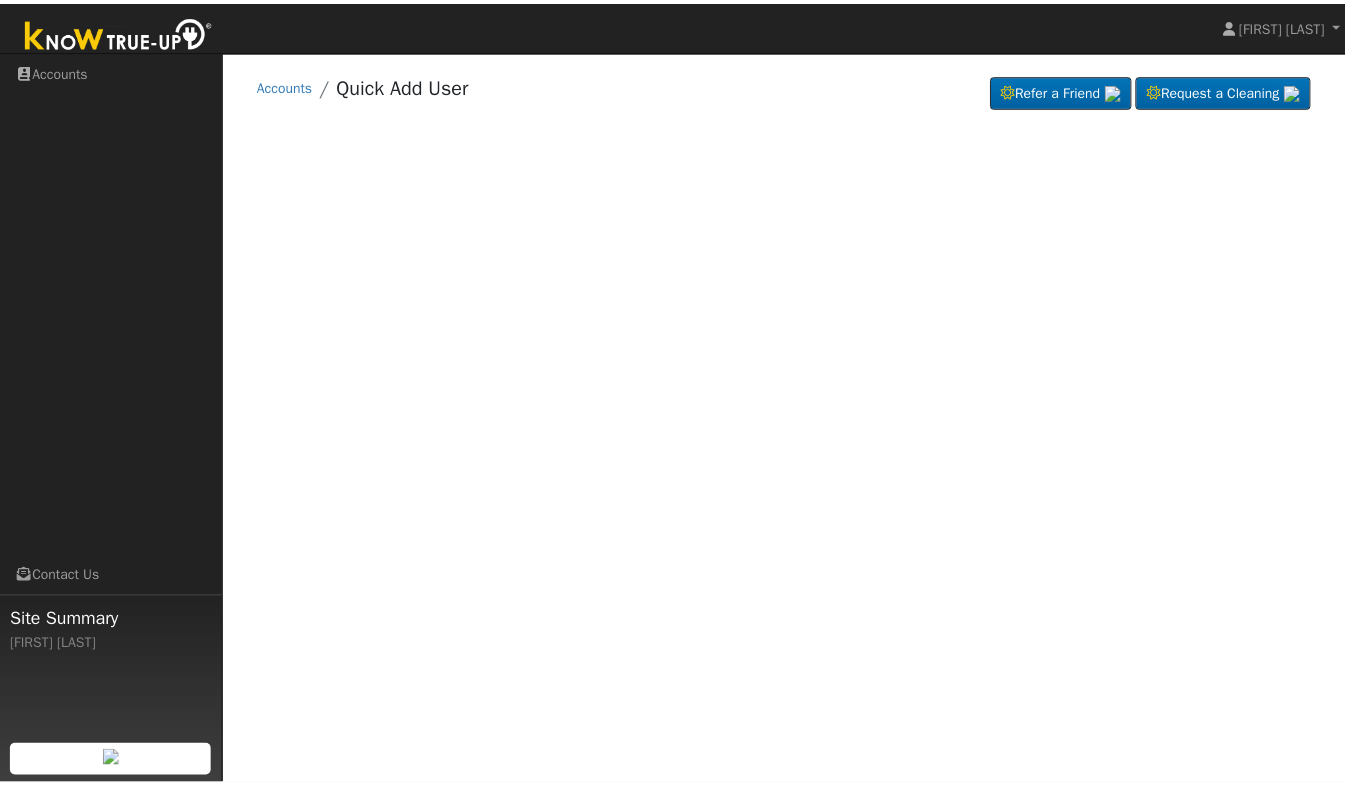 scroll, scrollTop: 0, scrollLeft: 0, axis: both 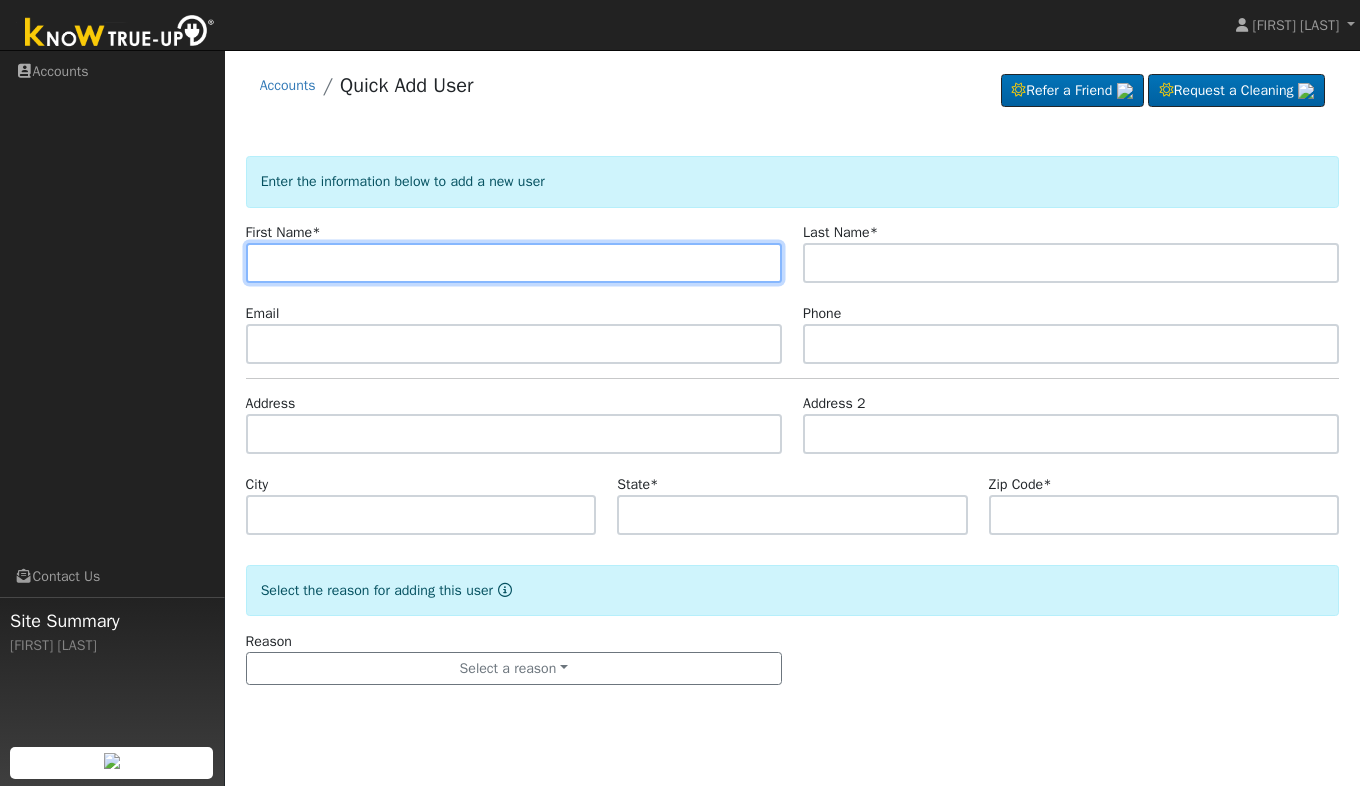 paste on "Meanfonn" 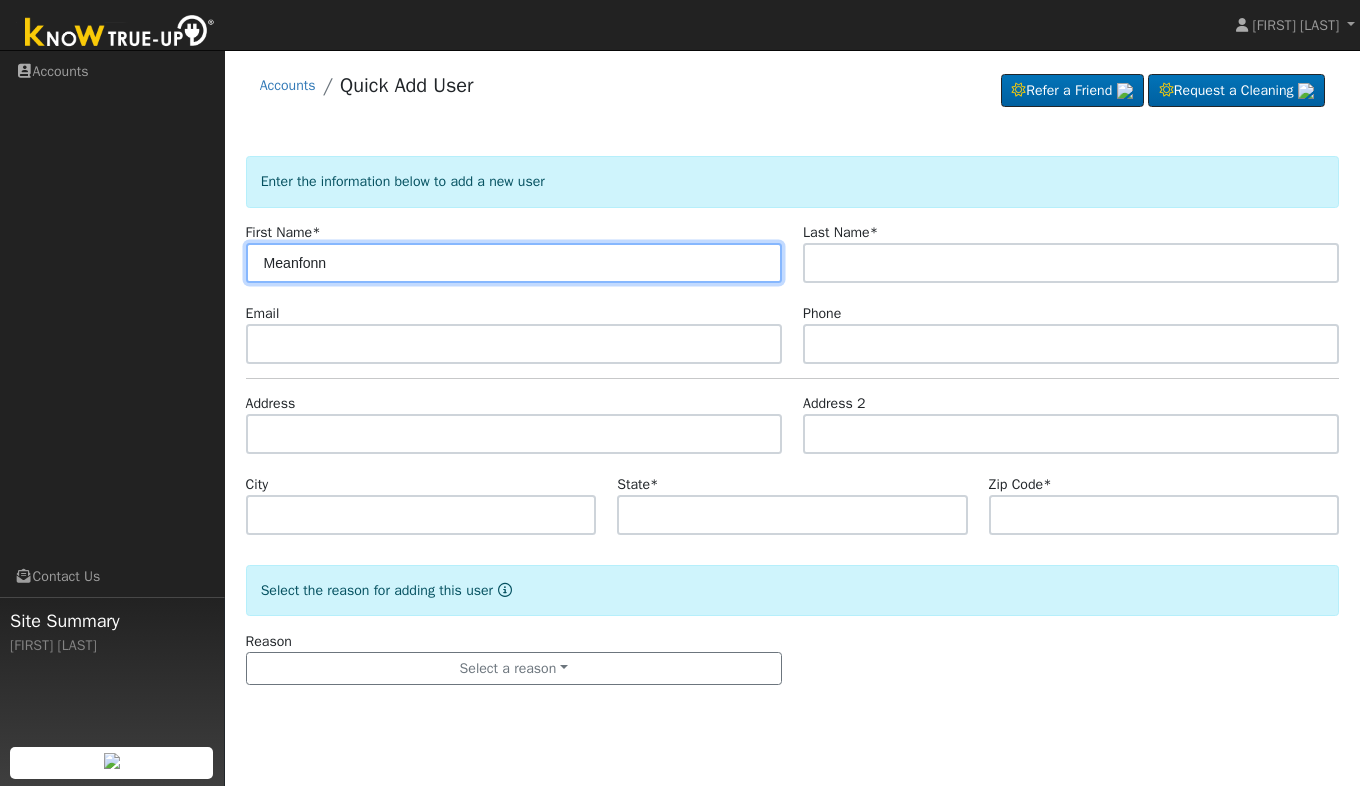 type on "Meanfonn" 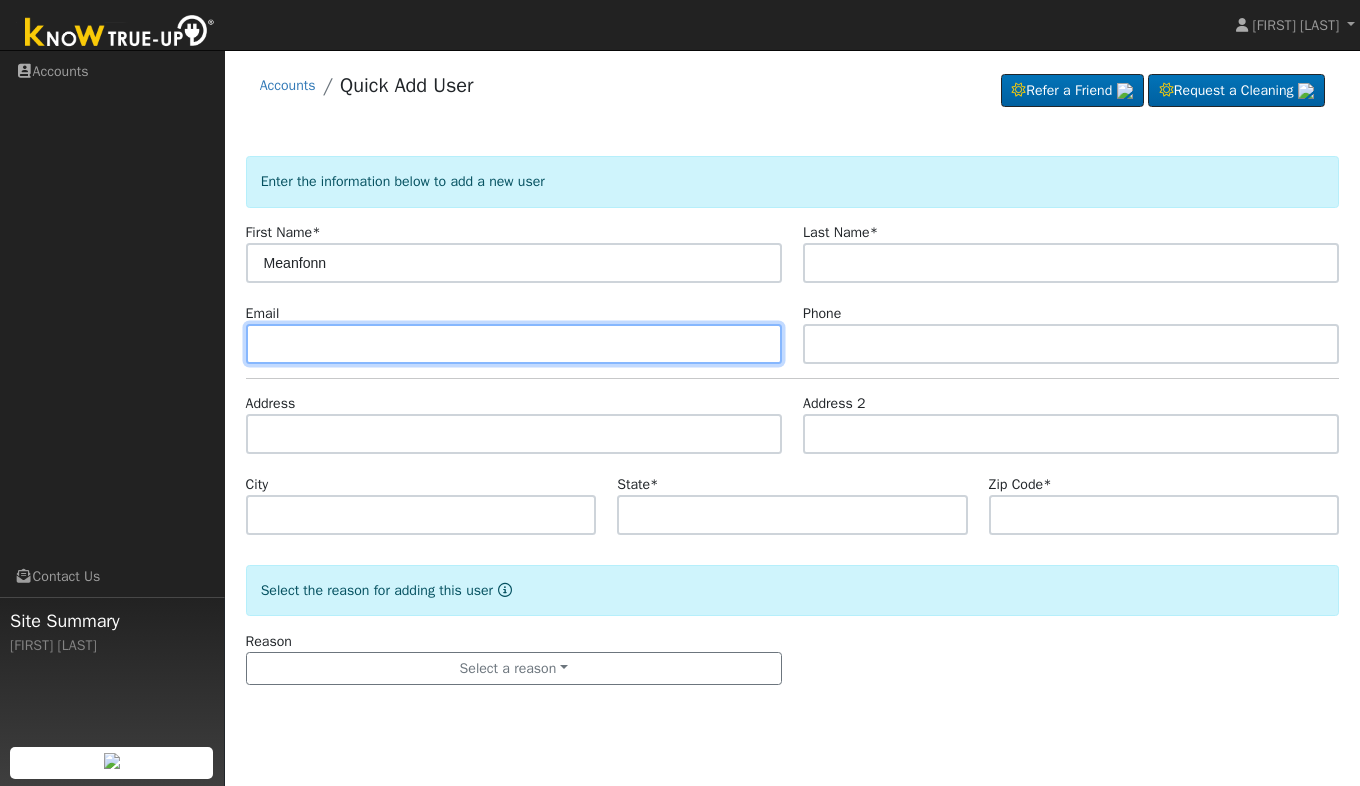 click at bounding box center (514, 344) 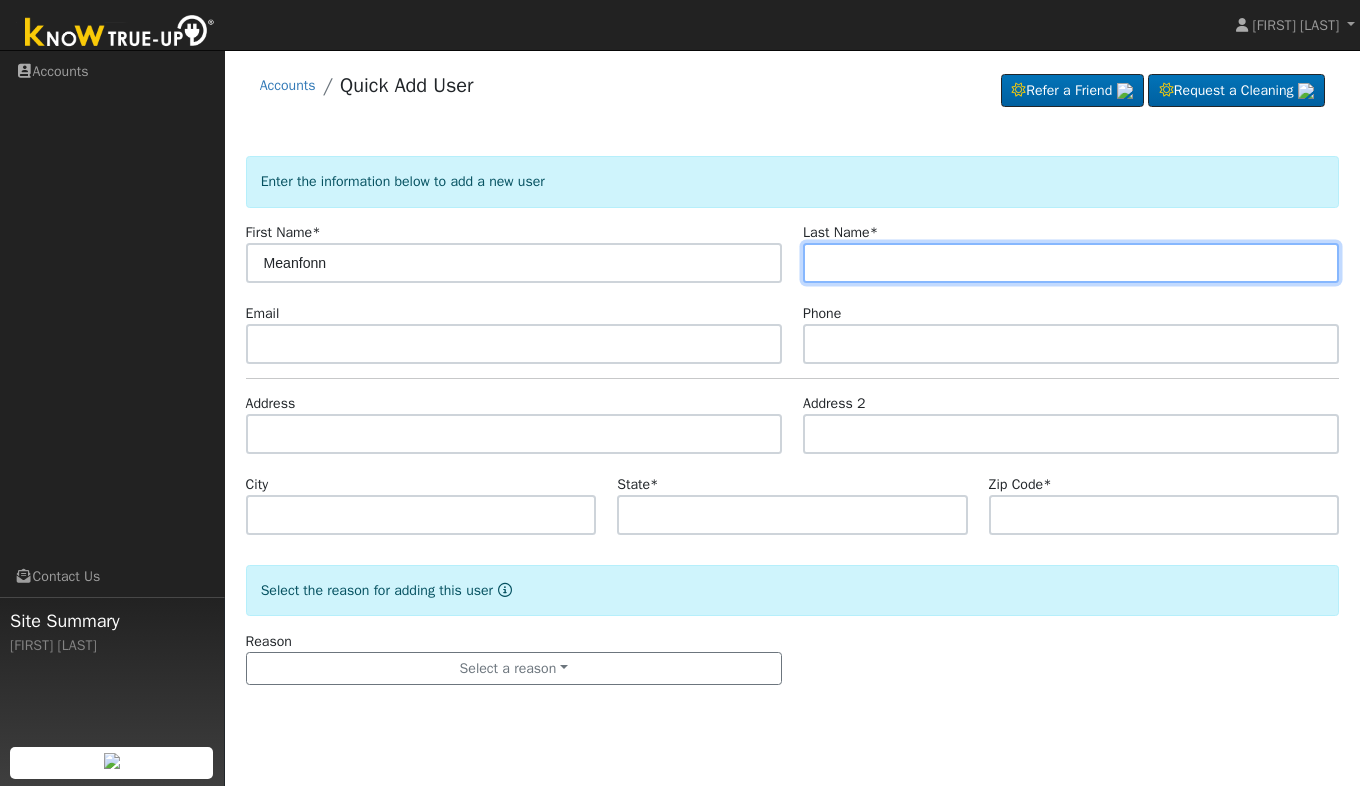 click at bounding box center (1071, 263) 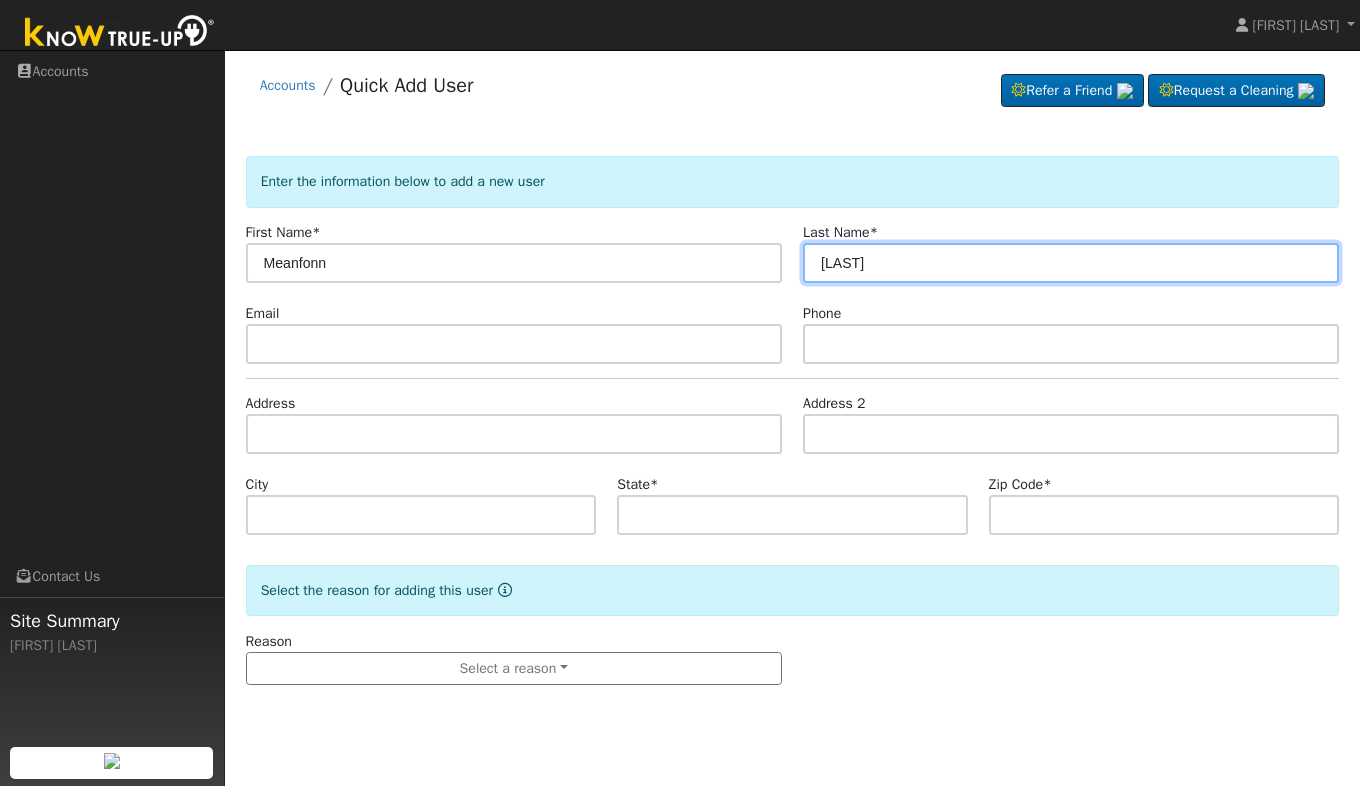 type on "Lee" 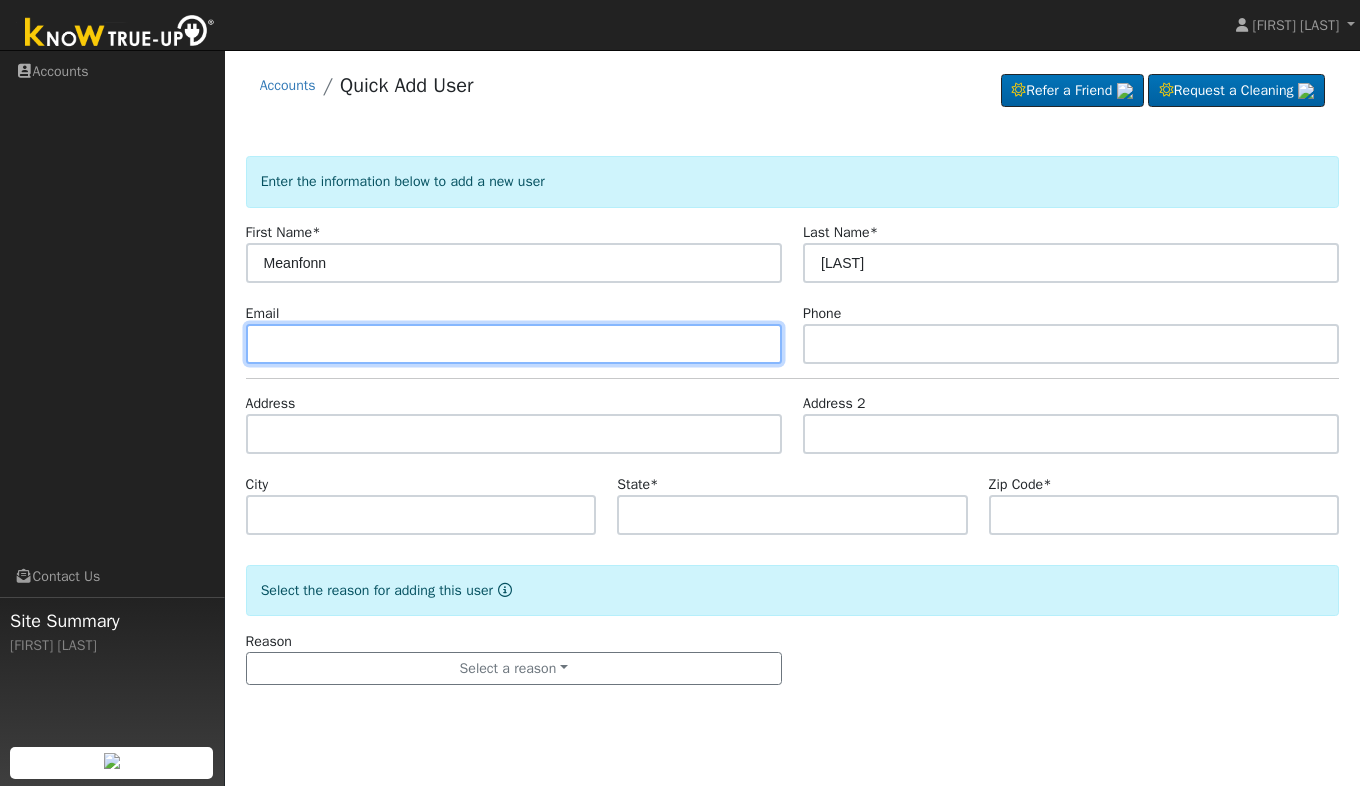 click at bounding box center (514, 344) 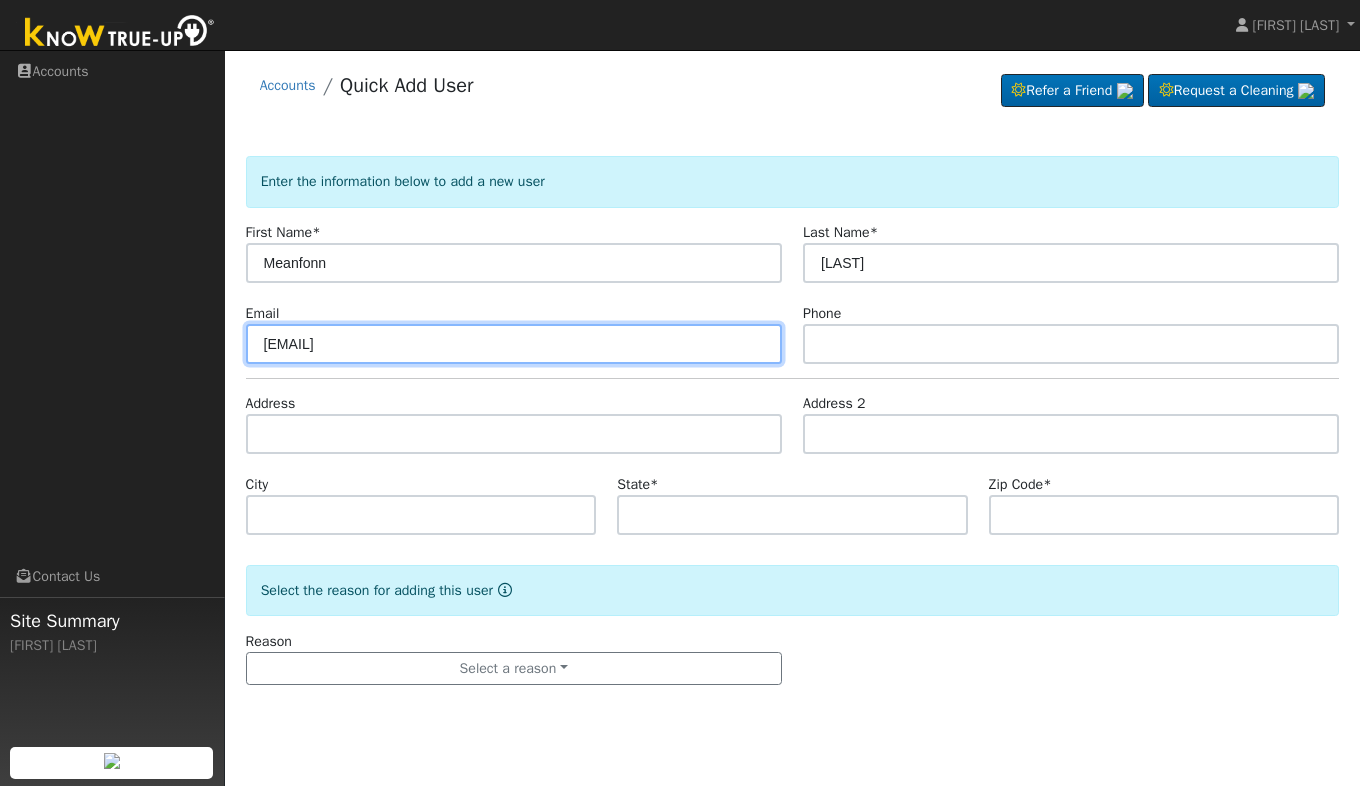 type on "cheesewu818@gmail.com" 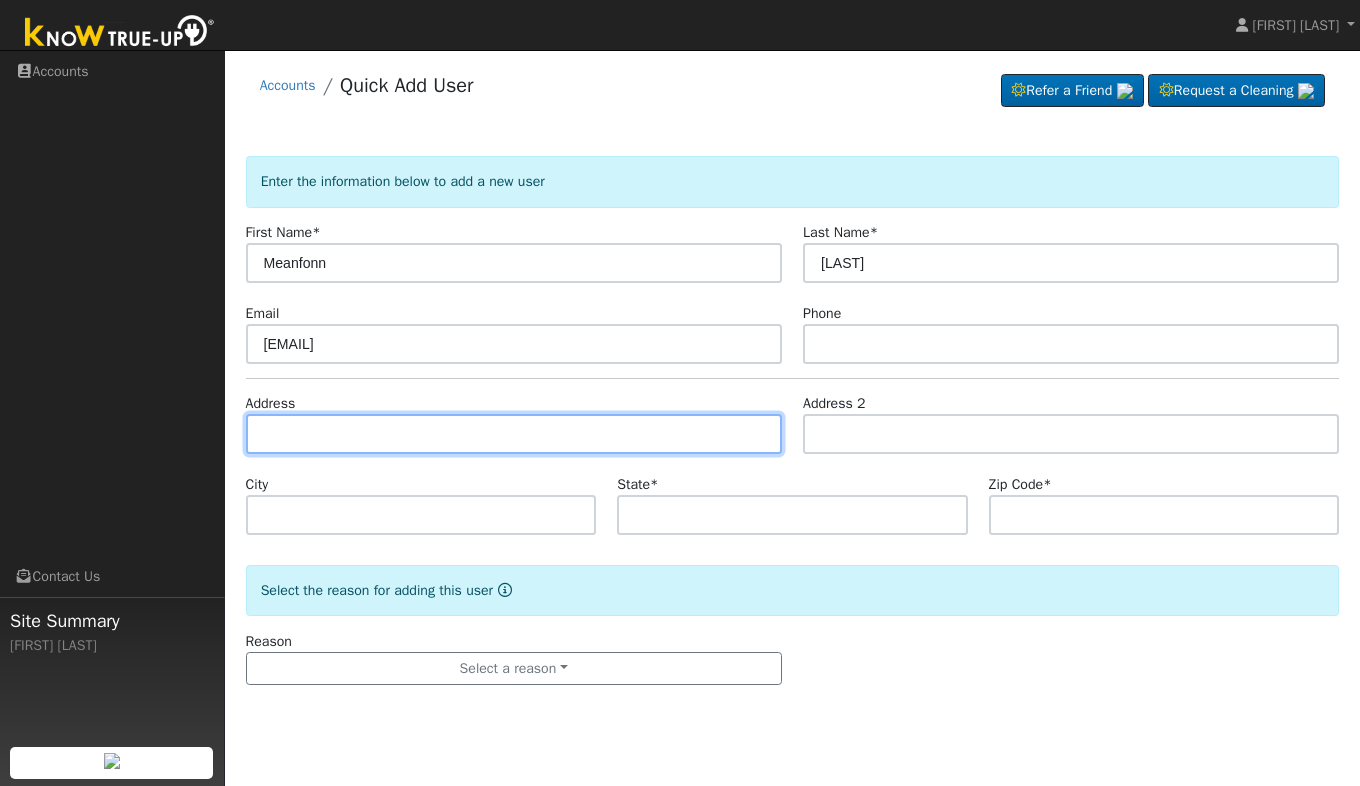 click at bounding box center [514, 434] 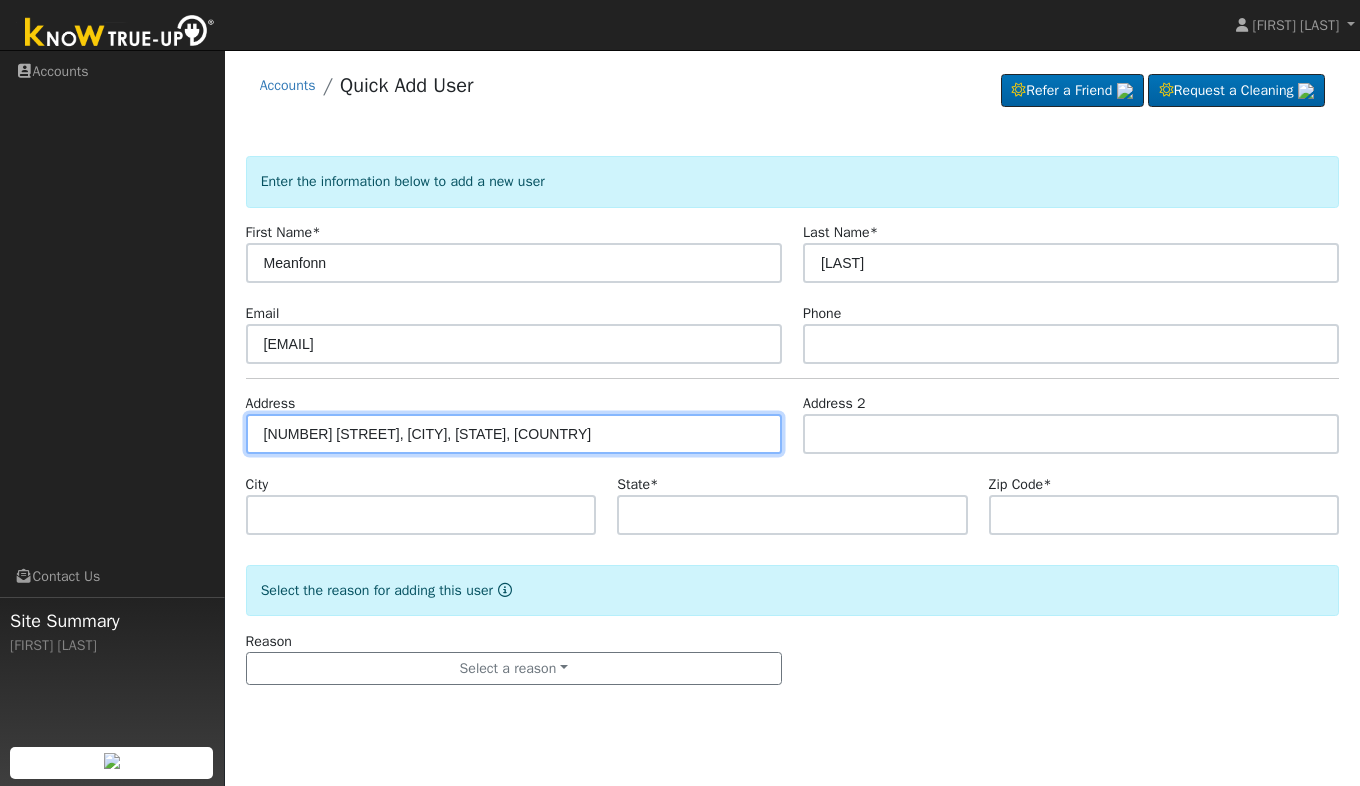 type on "708 Santa Rita Drive" 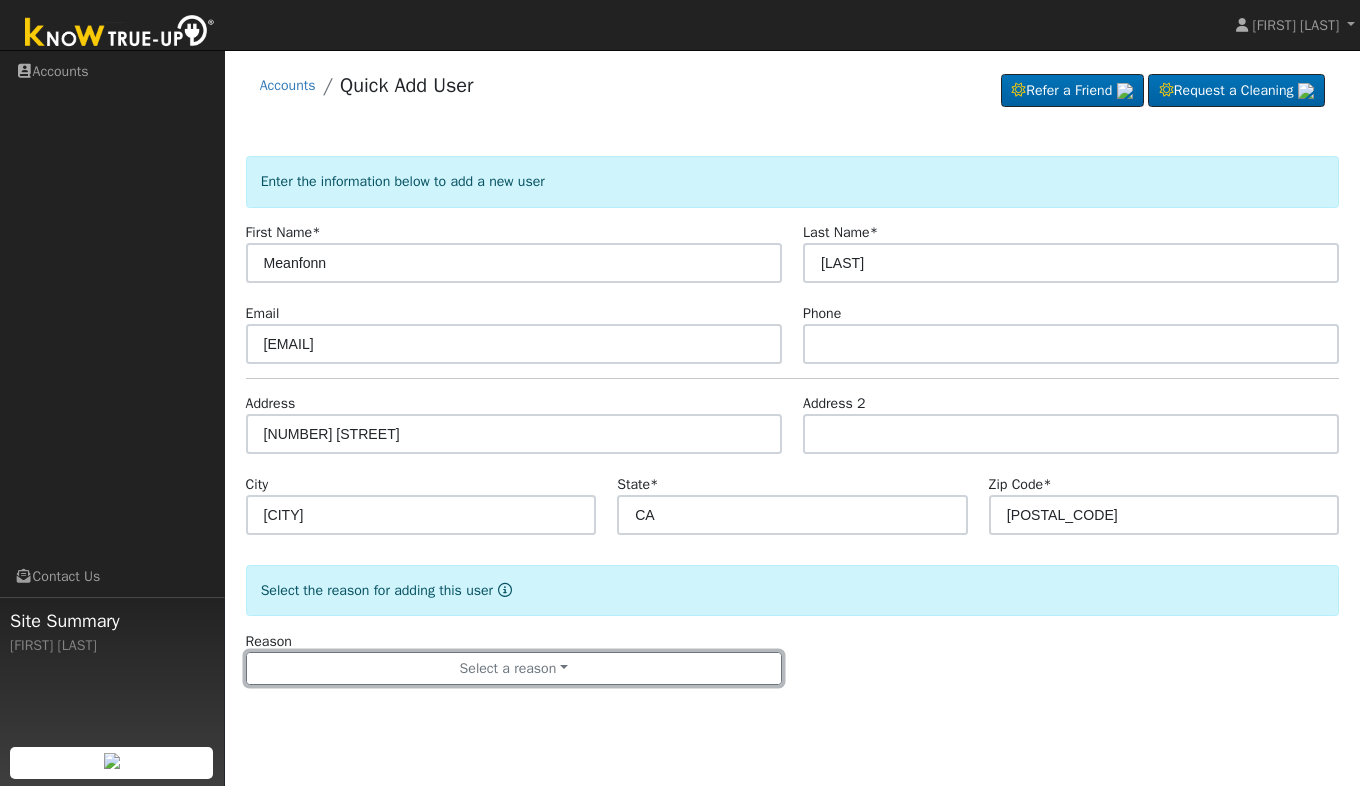 click on "Select a reason" at bounding box center (514, 669) 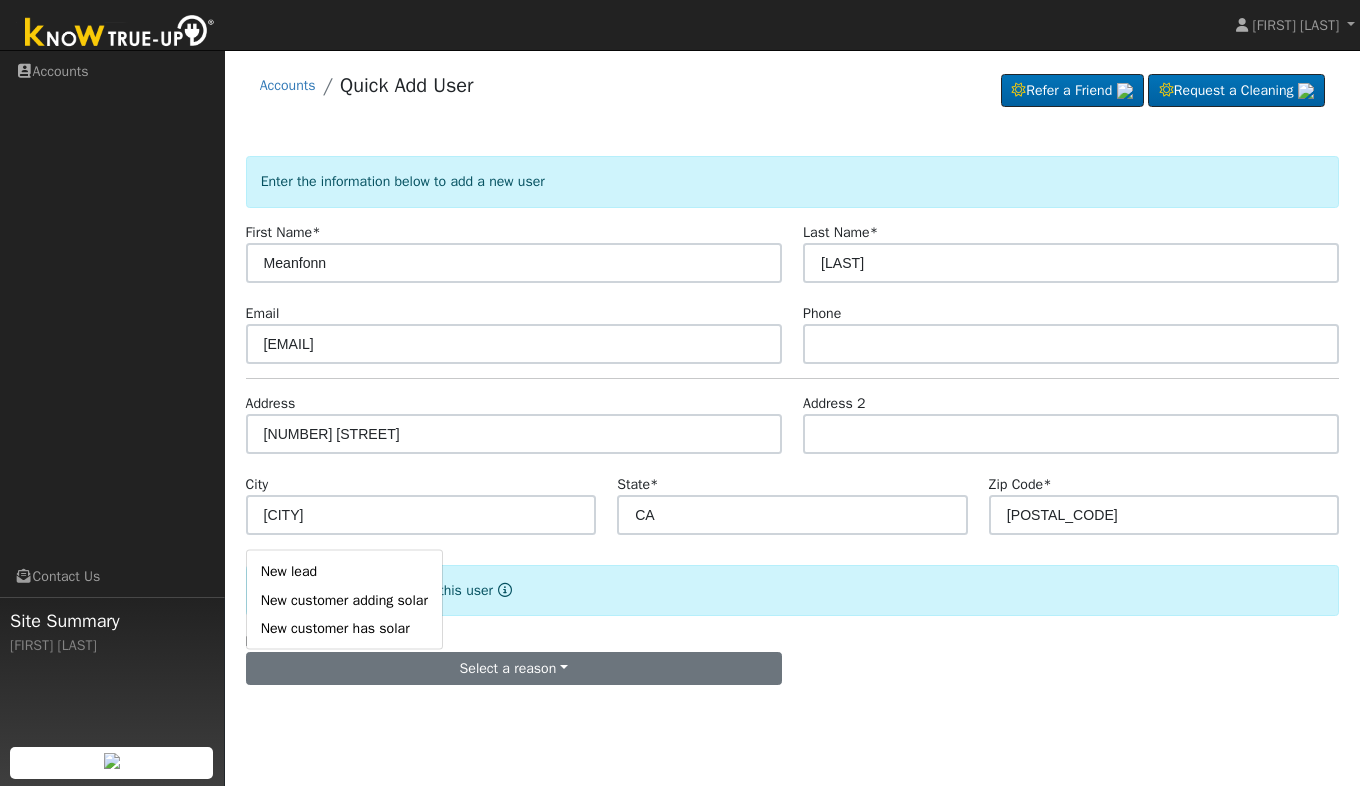 click on "New lead" at bounding box center (344, 571) 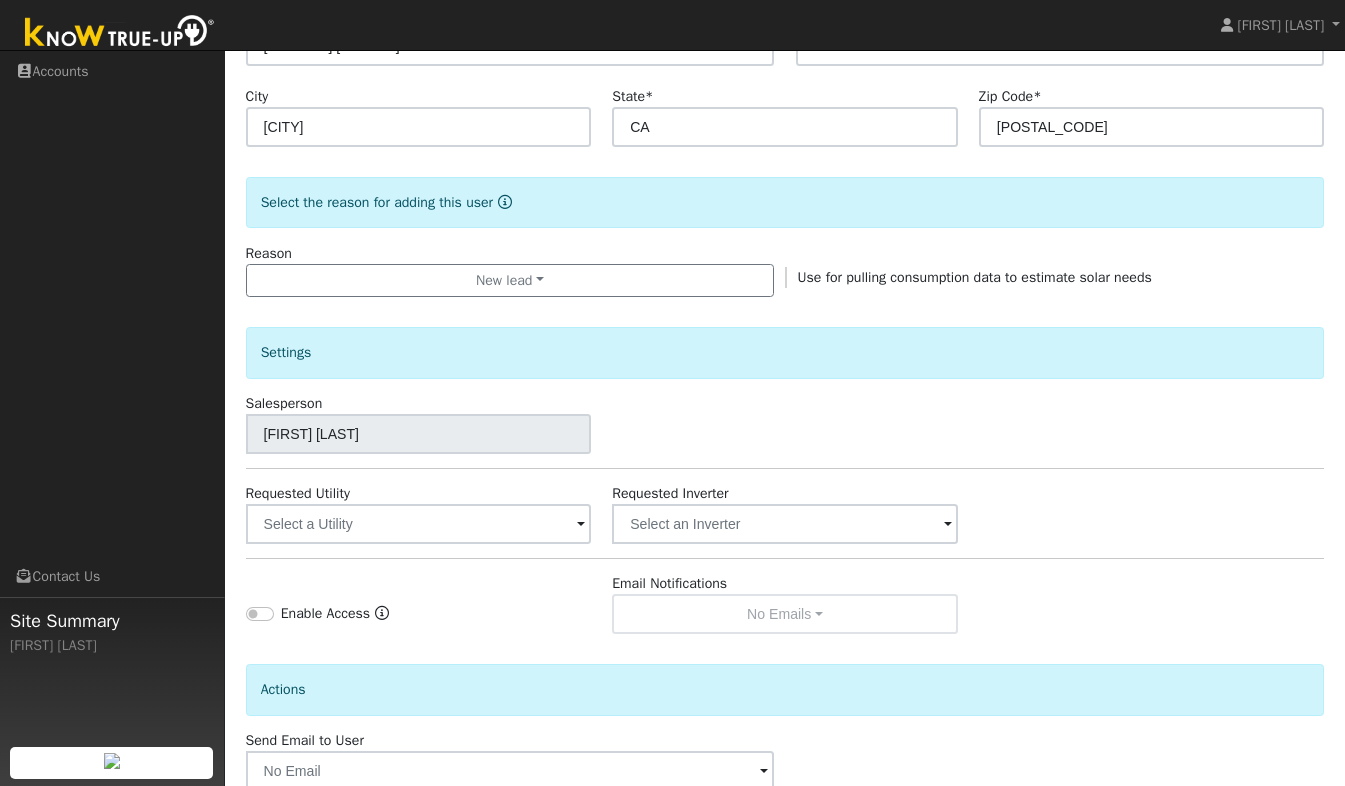 scroll, scrollTop: 506, scrollLeft: 0, axis: vertical 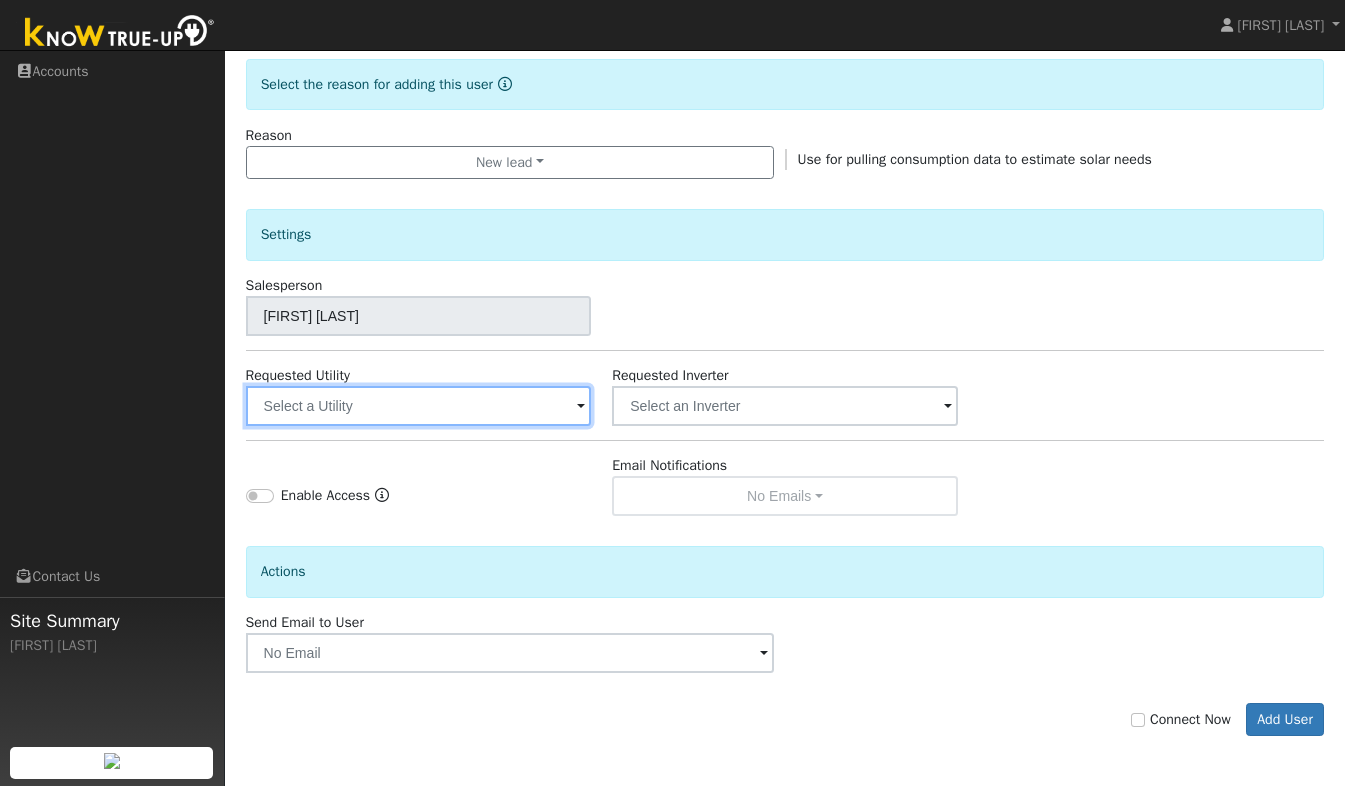 click at bounding box center [419, 406] 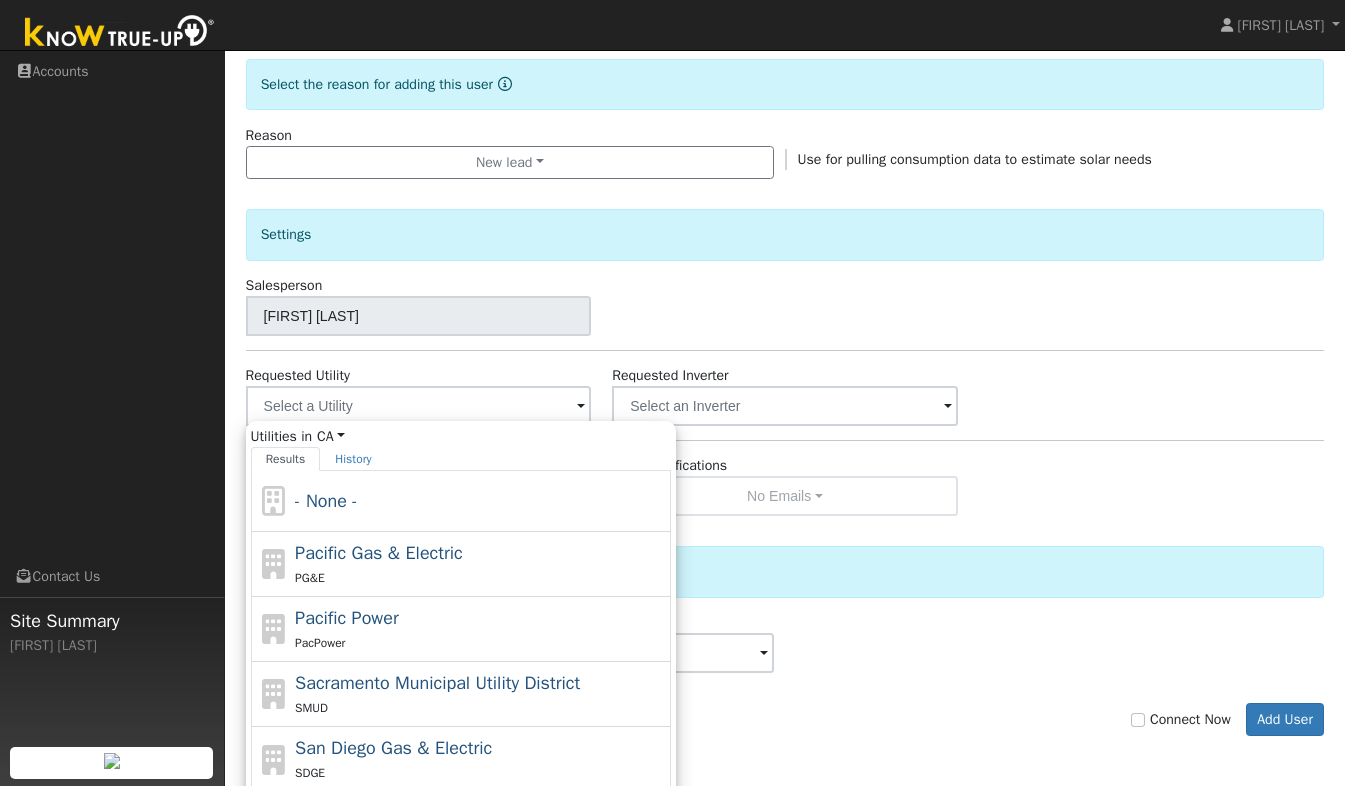 click on "Pacific Gas & Electric" at bounding box center [379, 553] 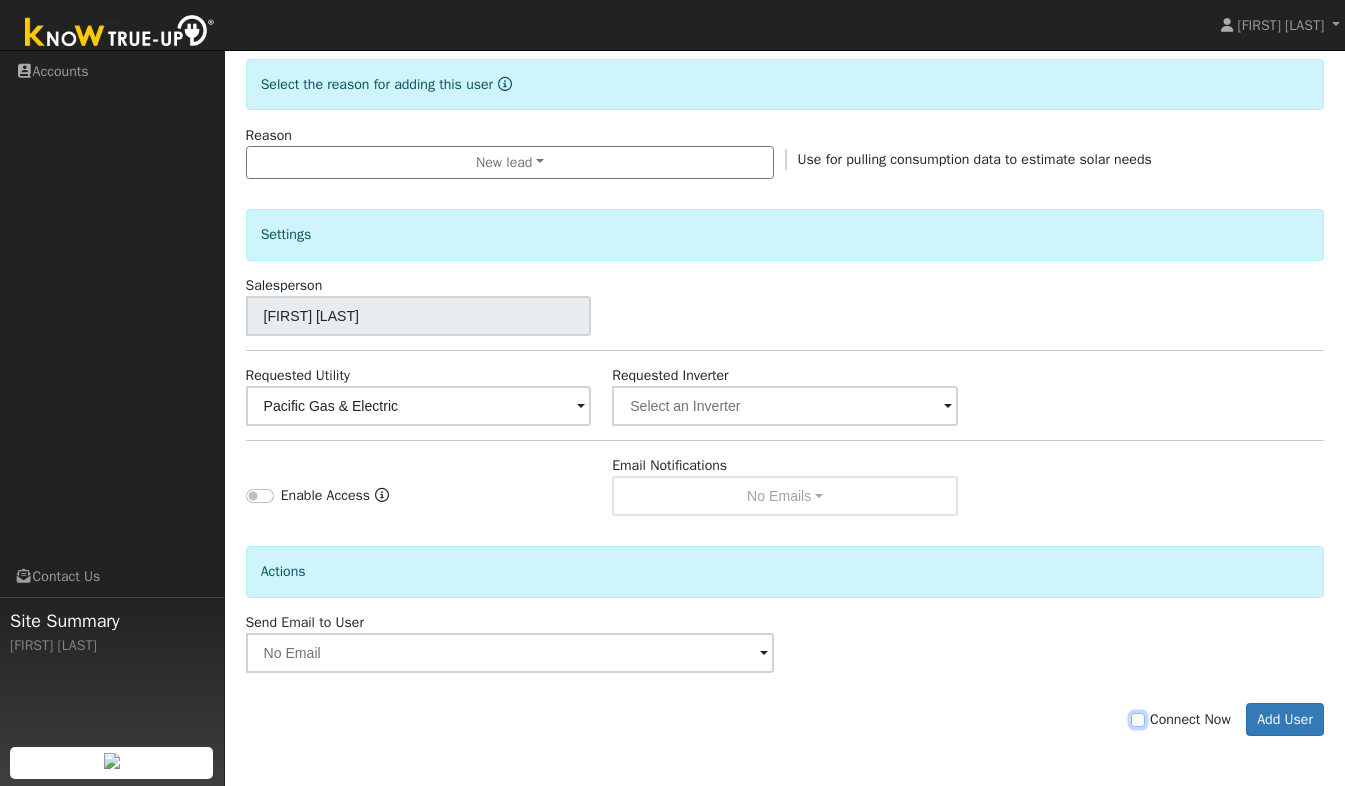 click on "Connect Now" at bounding box center (1138, 720) 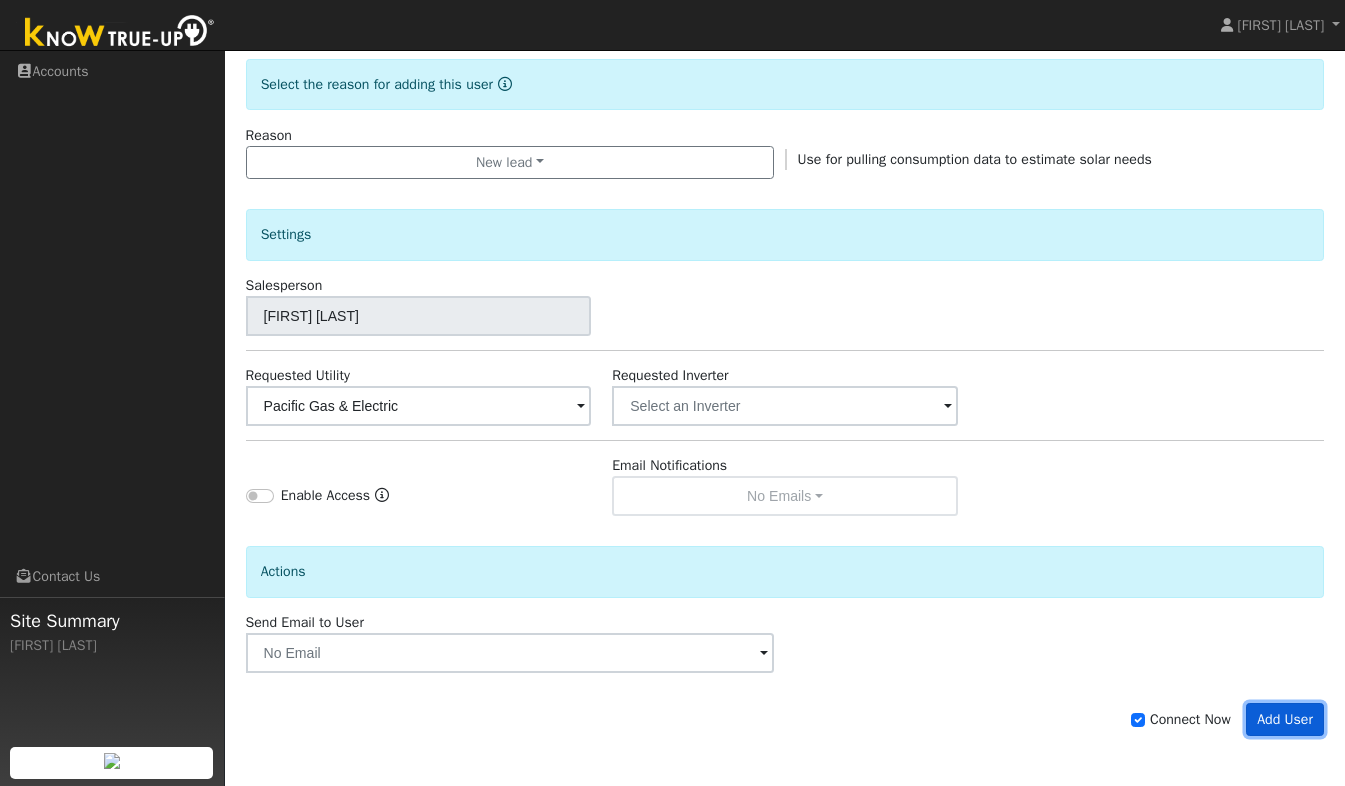 click on "Add User" at bounding box center [1285, 720] 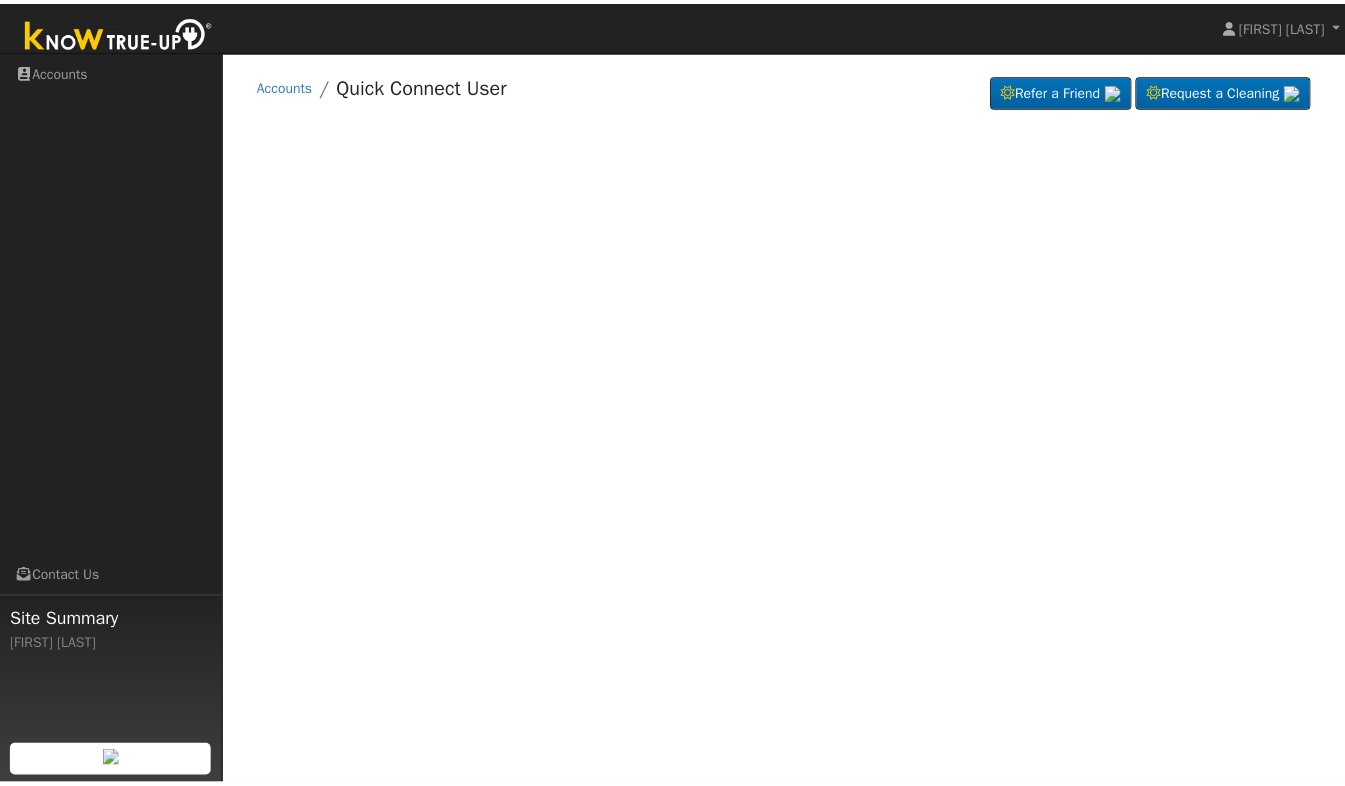 scroll, scrollTop: 0, scrollLeft: 0, axis: both 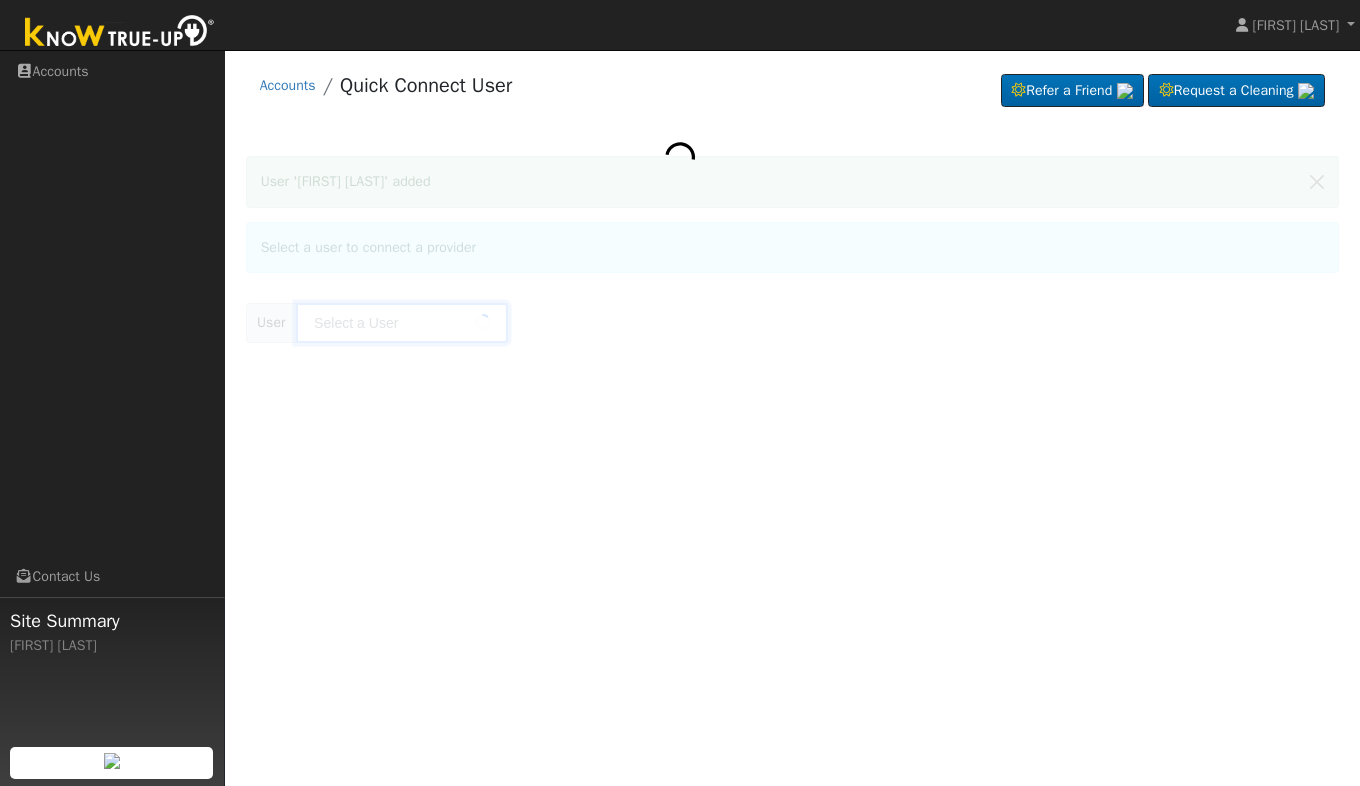 type on "[FIRST] [LAST]" 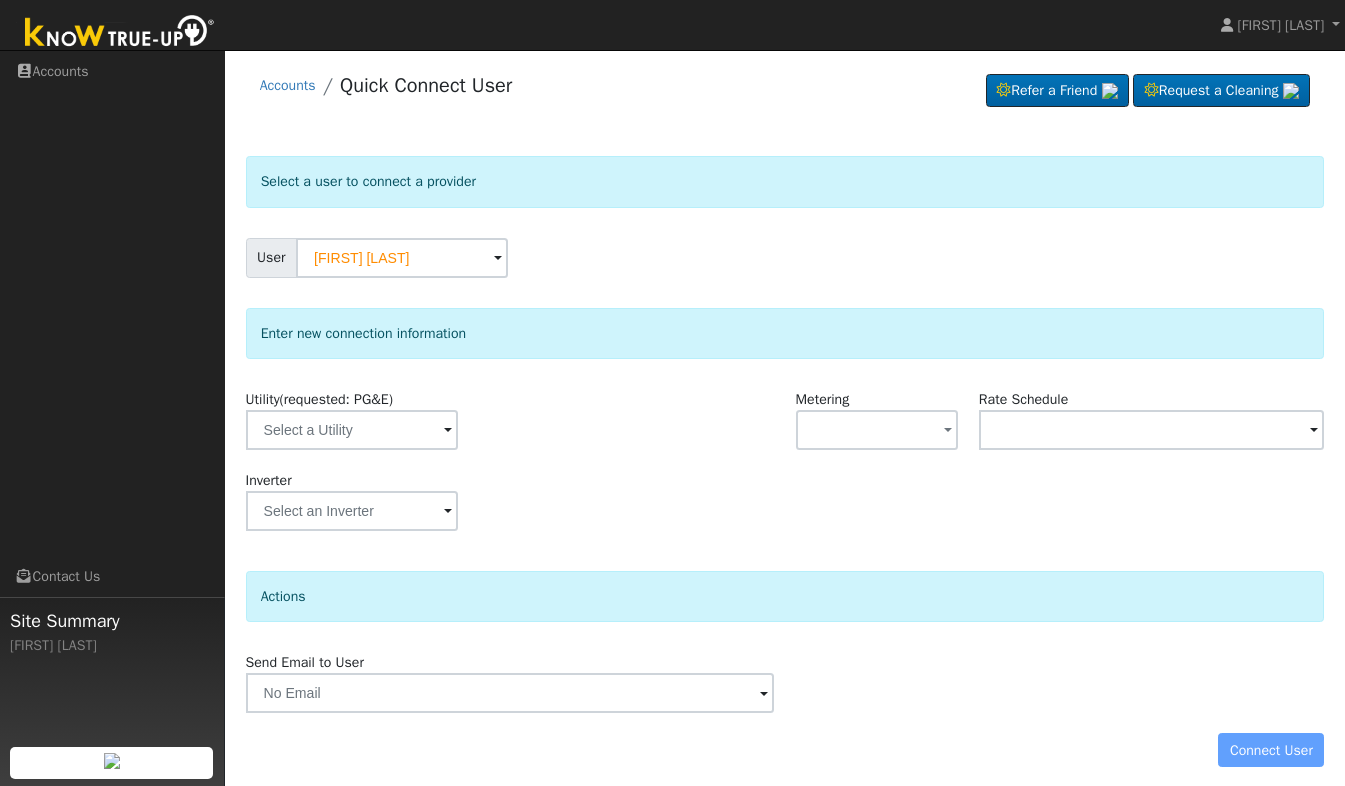 click at bounding box center [448, 431] 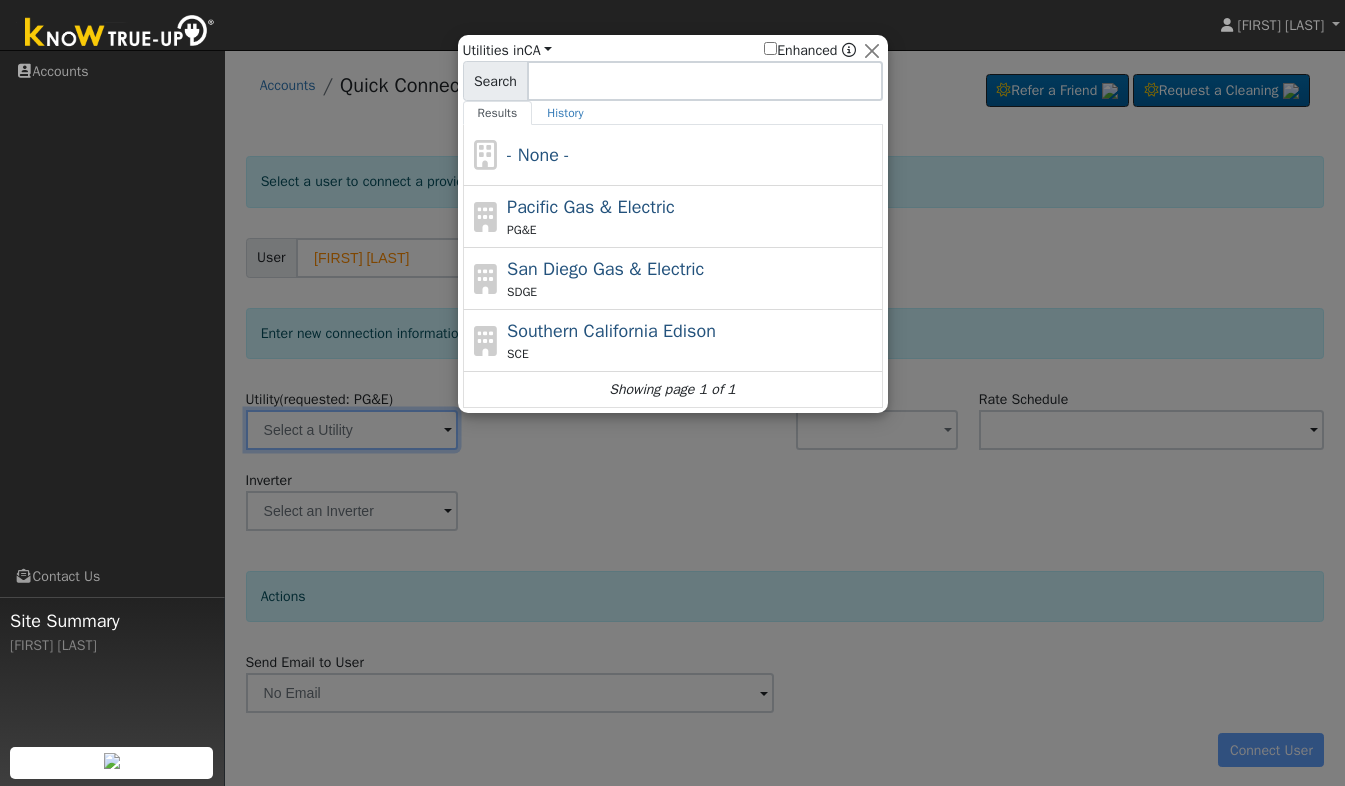 click on "PG&E" at bounding box center (692, 230) 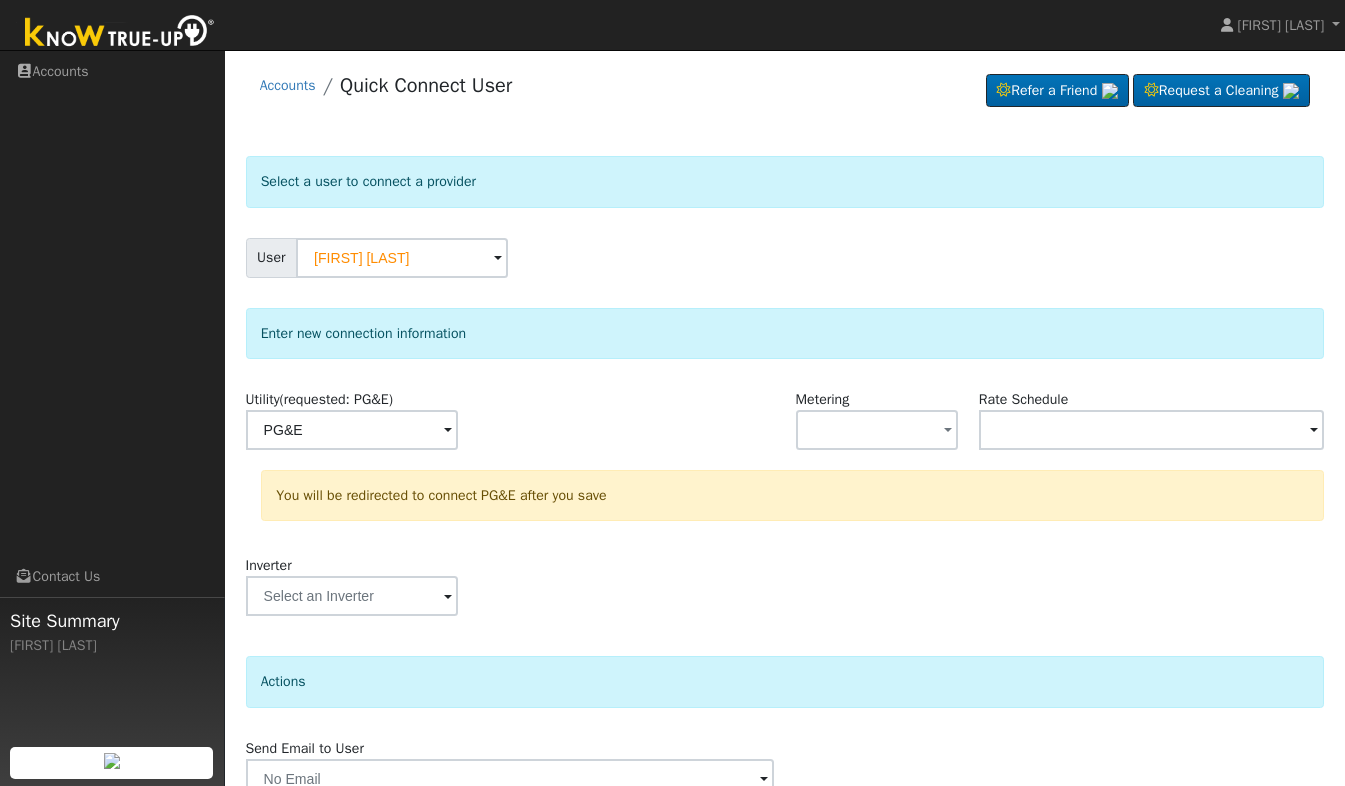 click on "Inverter" at bounding box center [785, 595] 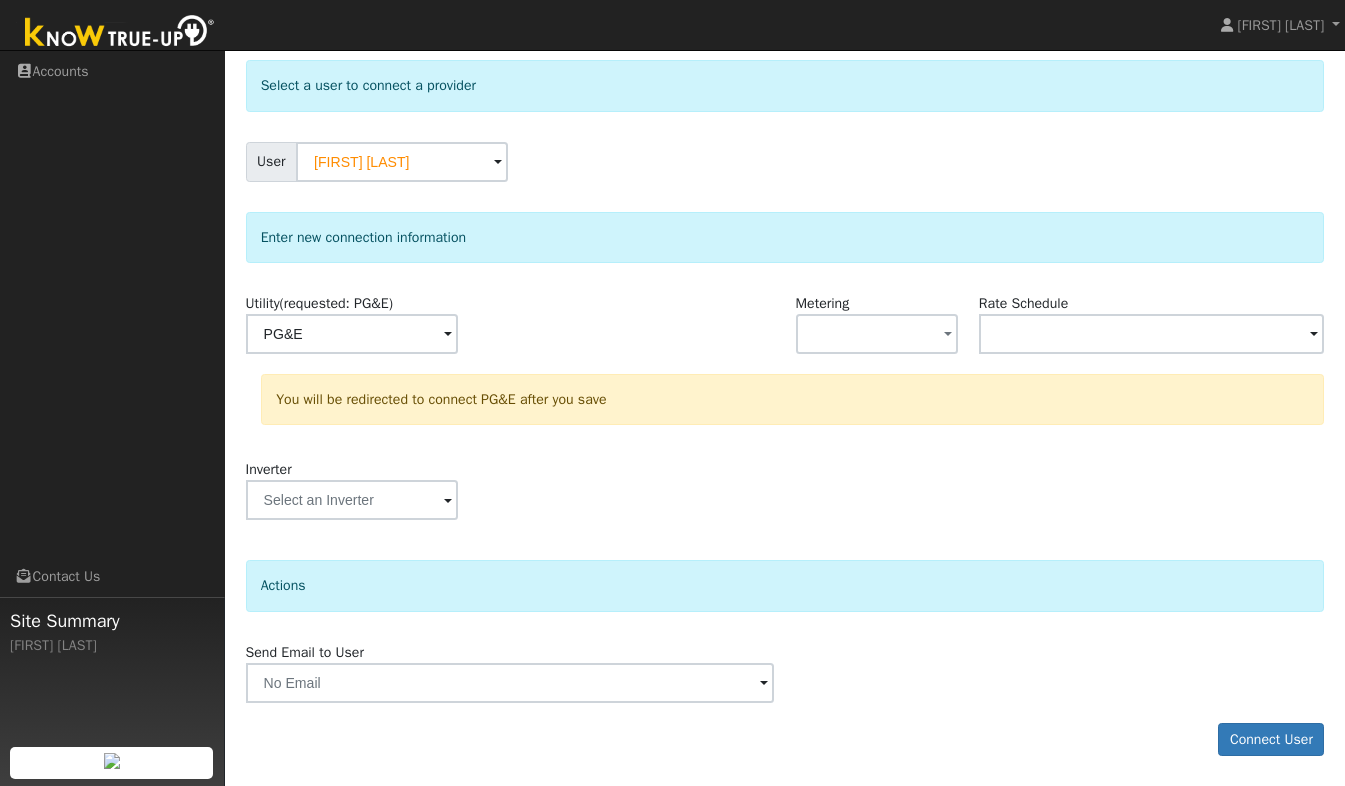 scroll, scrollTop: 96, scrollLeft: 0, axis: vertical 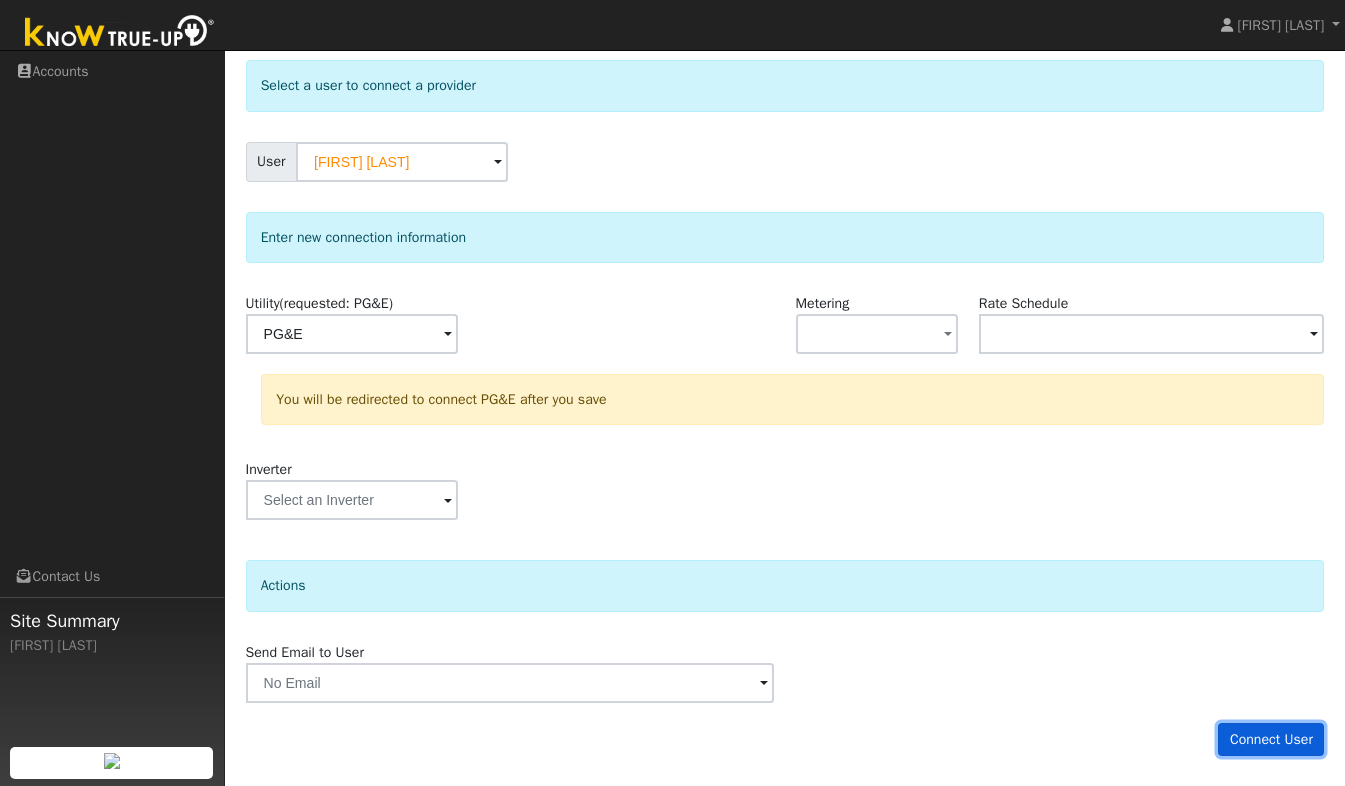 click on "Connect User" at bounding box center (1271, 740) 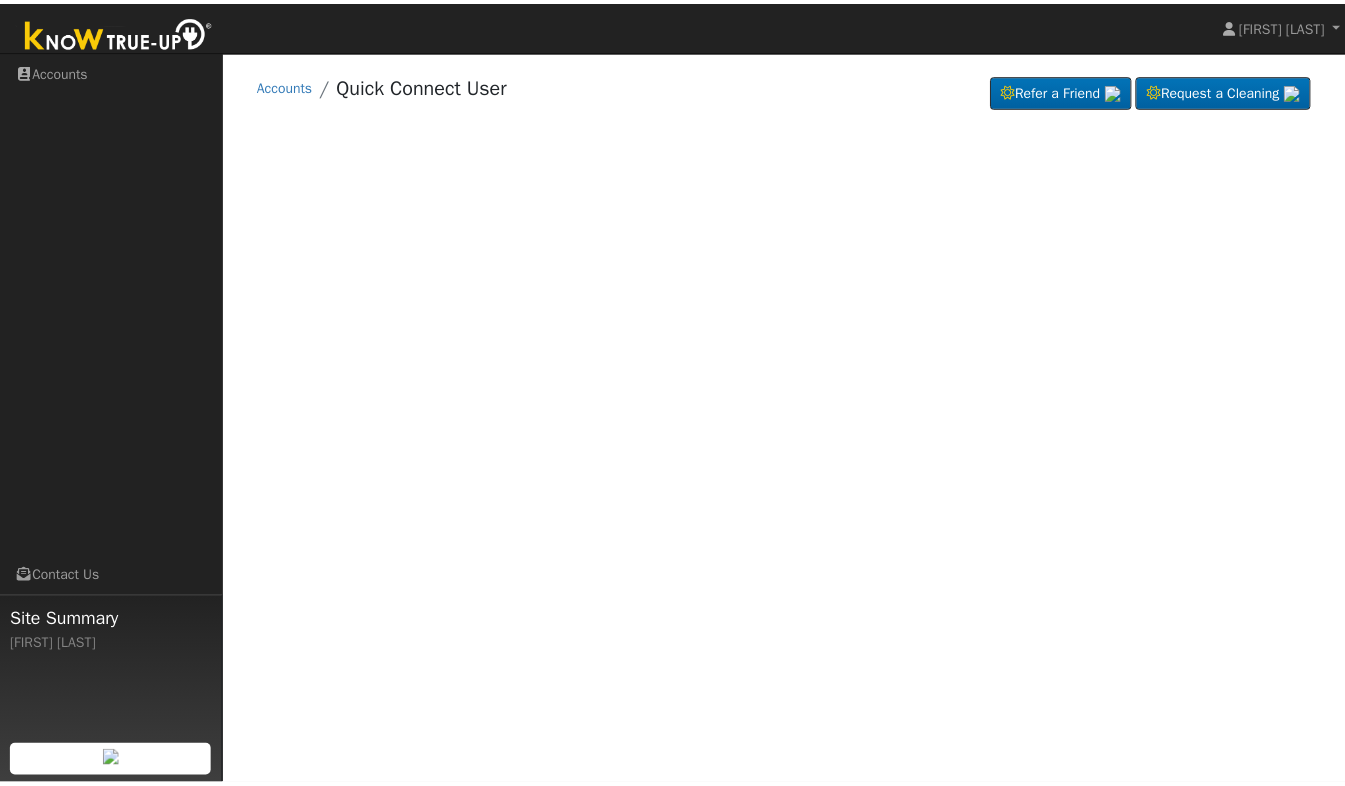 scroll, scrollTop: 0, scrollLeft: 0, axis: both 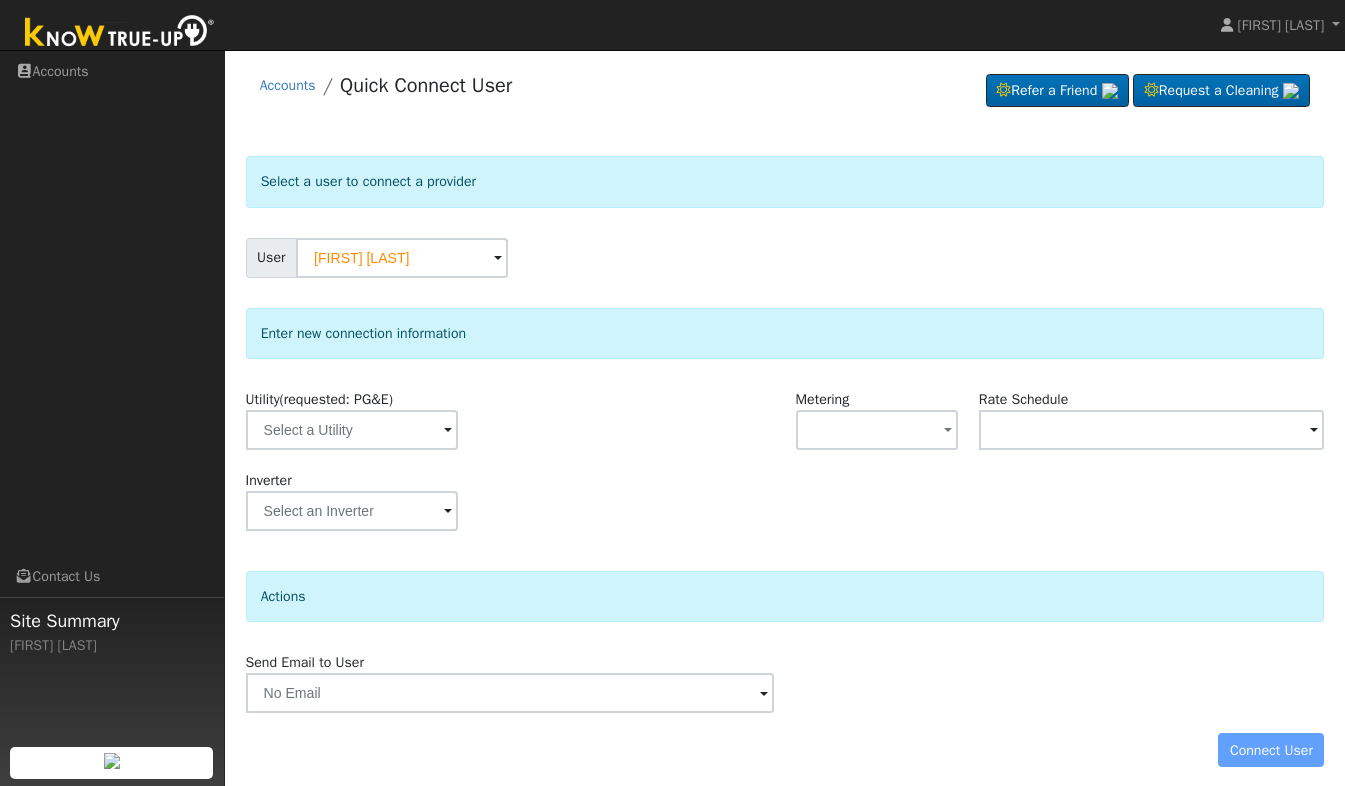 click on "Connect User" at bounding box center (785, 750) 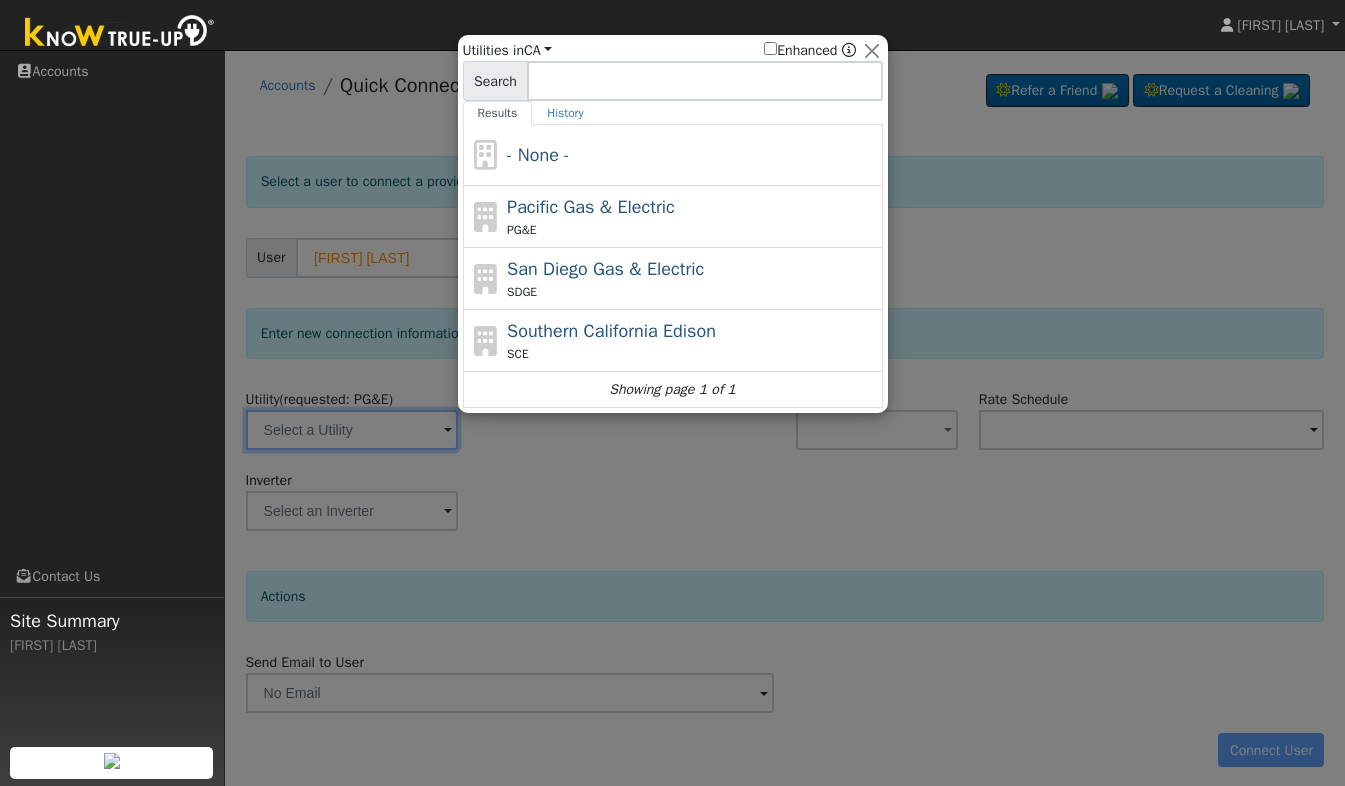 click on "Pacific Gas & Electric" at bounding box center [591, 207] 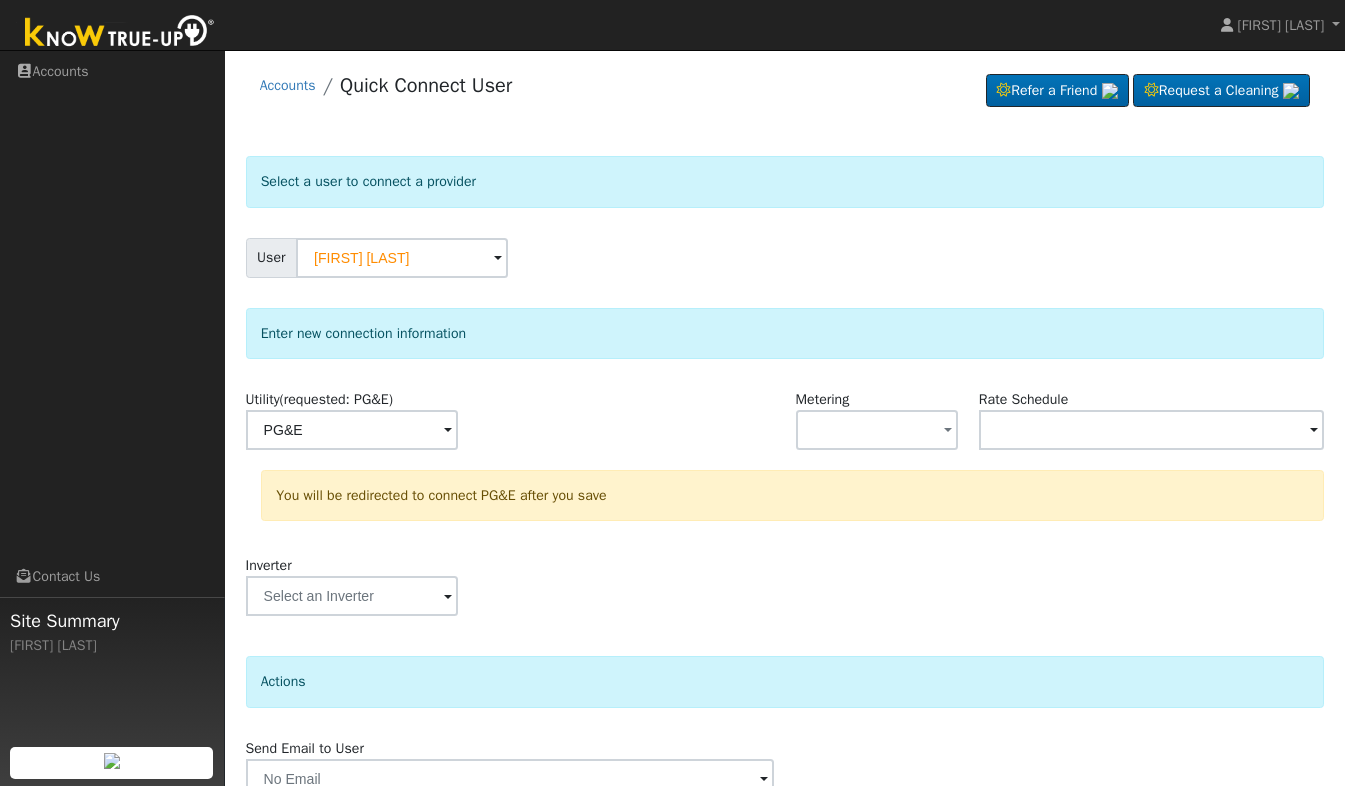scroll, scrollTop: 96, scrollLeft: 0, axis: vertical 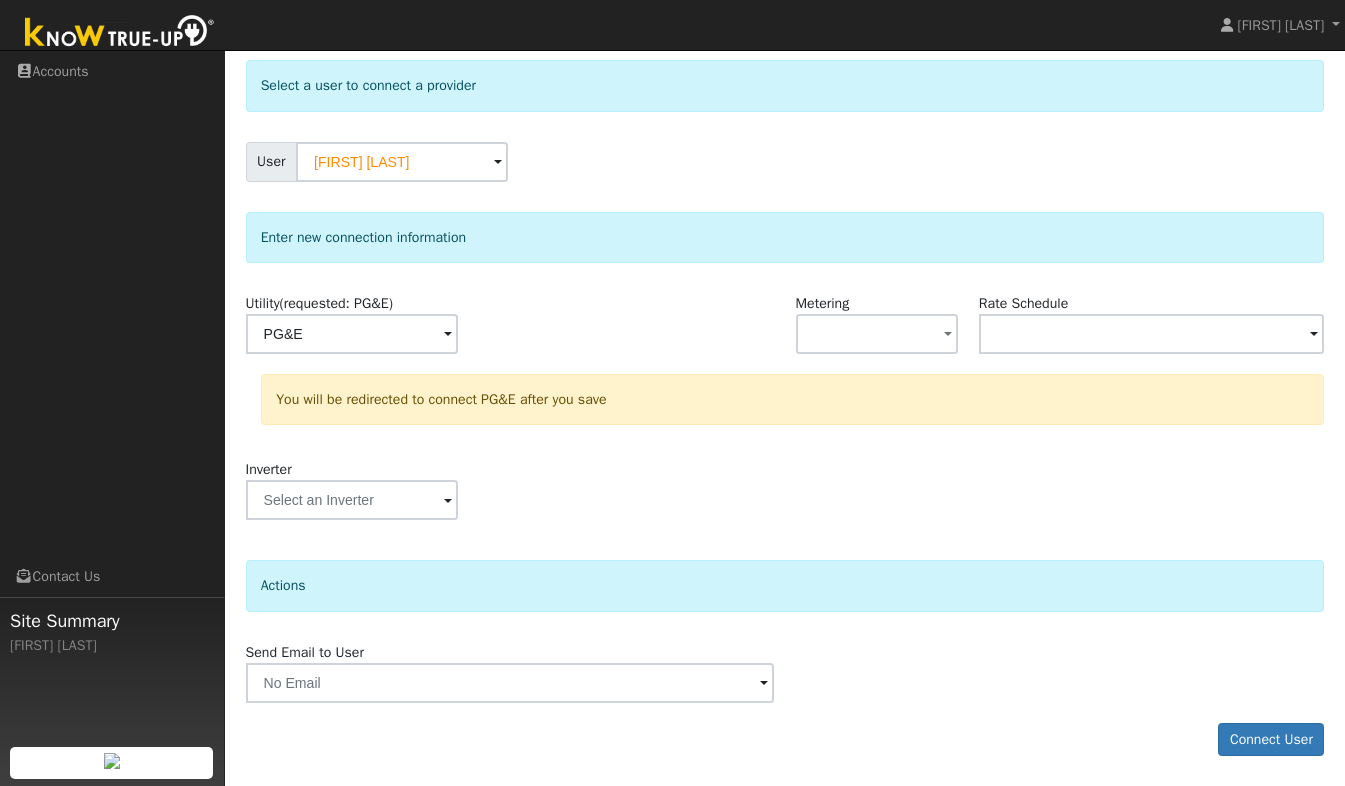 click on "Send Email to User Delete Email Template Are you sure you want to delete ? Cancel Delete" at bounding box center [785, 672] 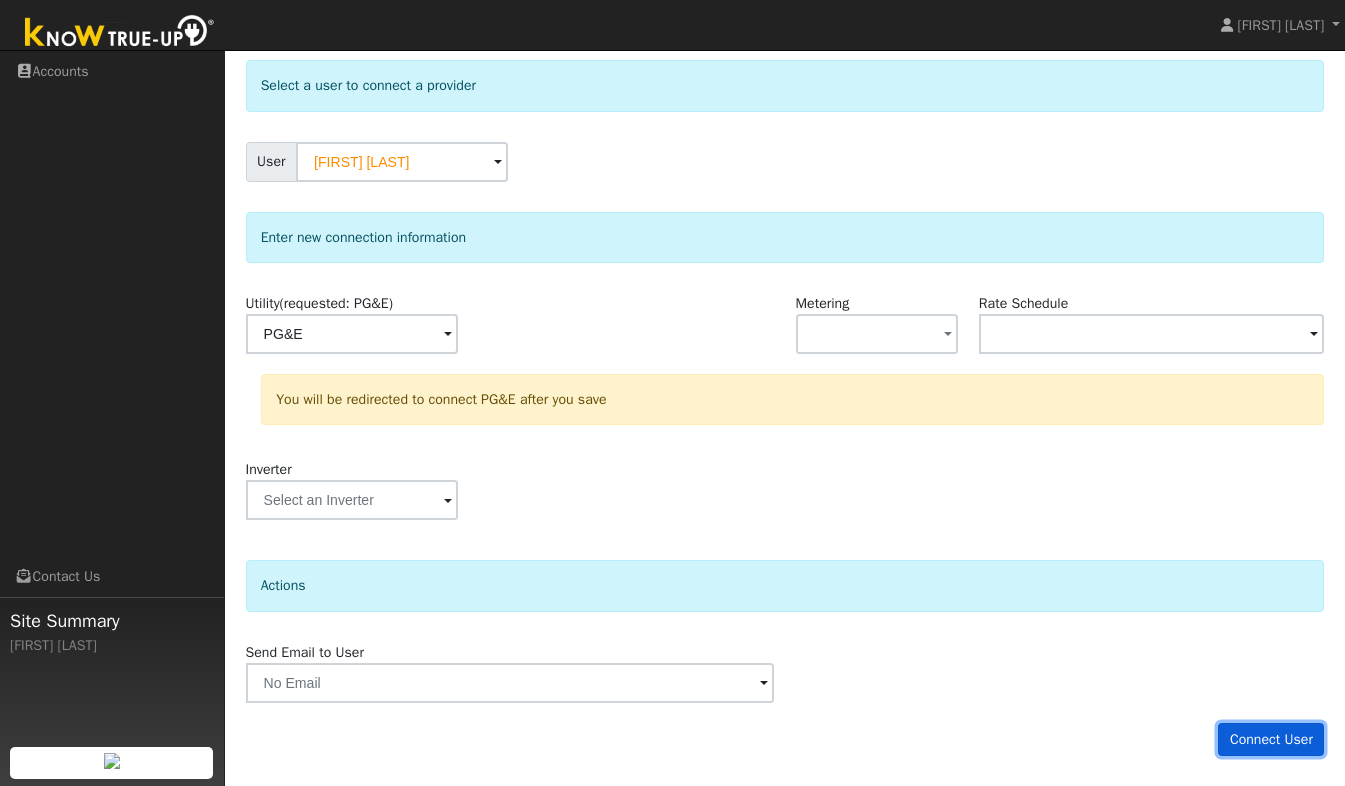 click on "Connect User" at bounding box center (1271, 740) 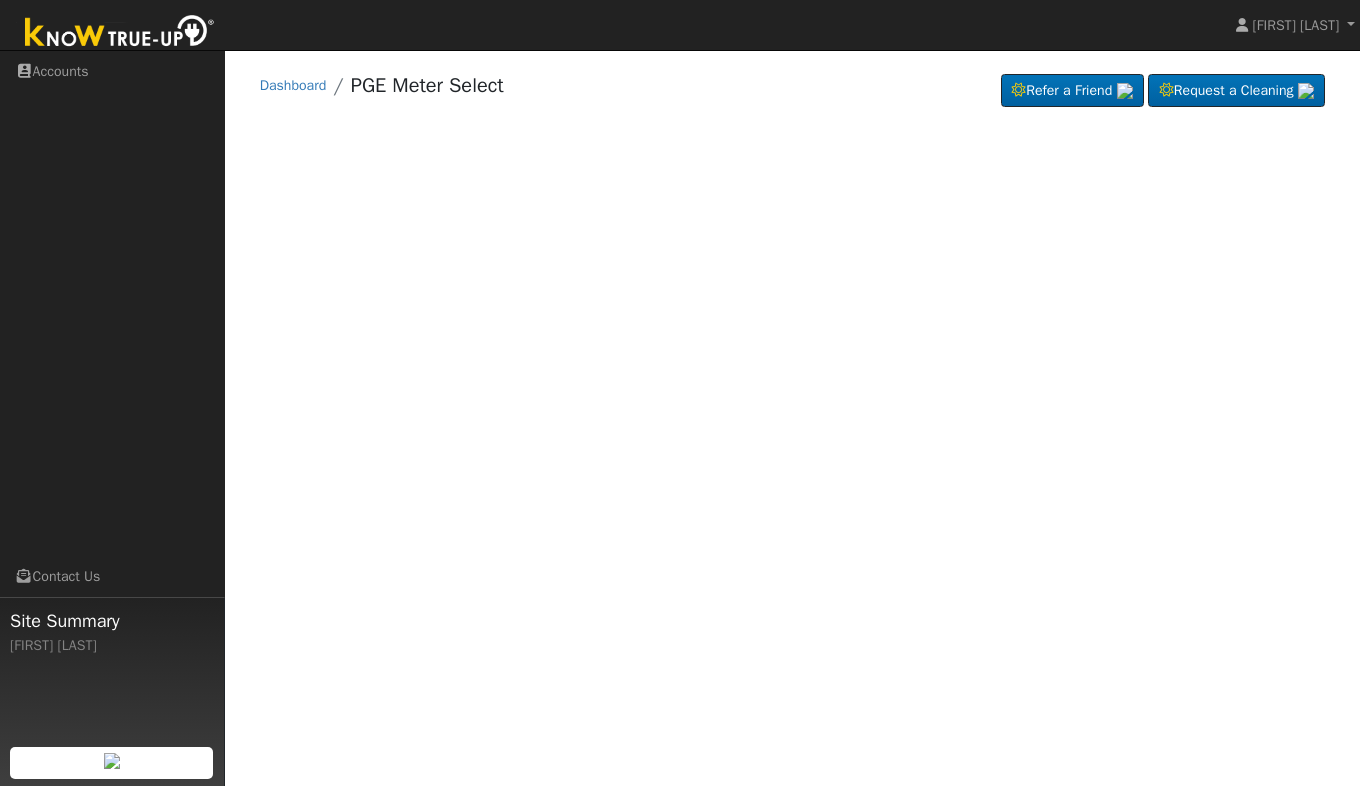 scroll, scrollTop: 0, scrollLeft: 0, axis: both 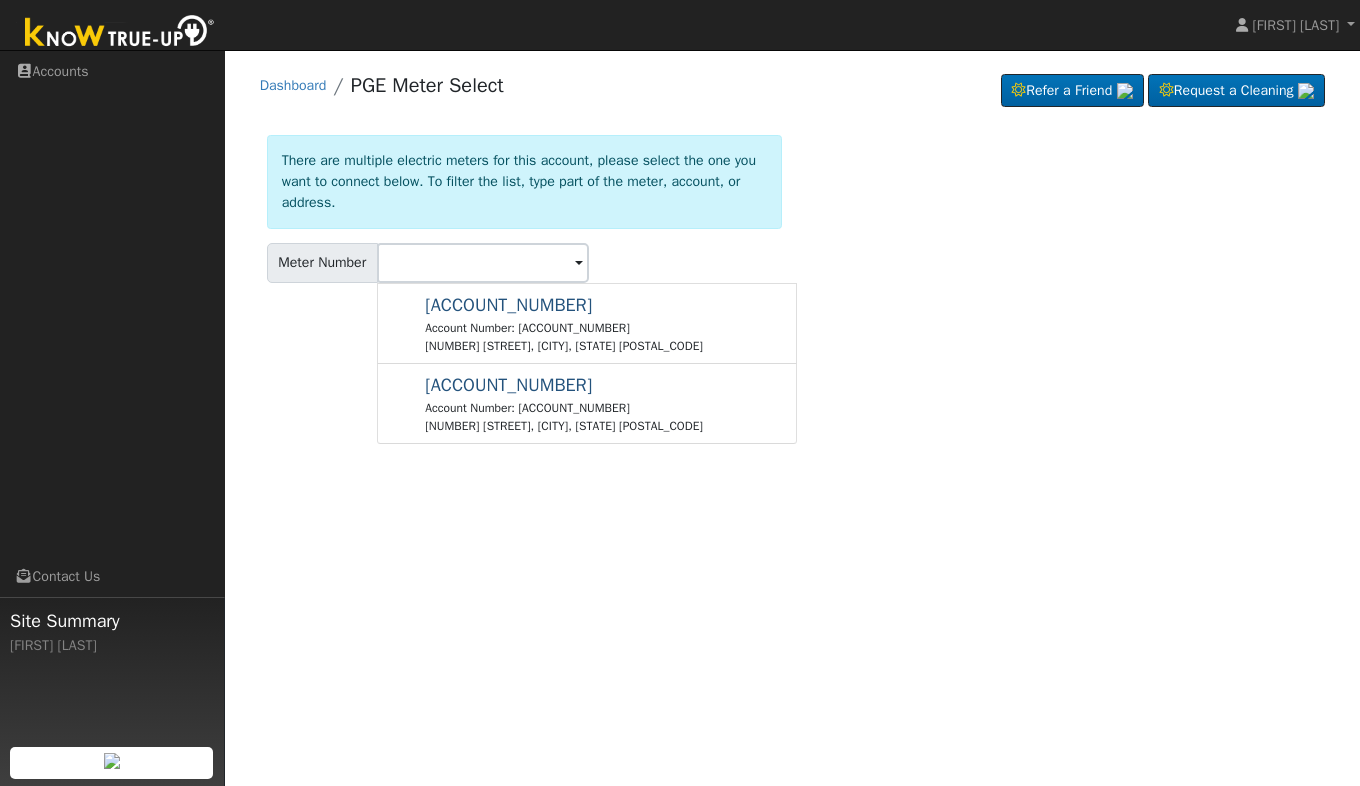 click on "[ACCOUNT_NUMBER]" at bounding box center (508, 385) 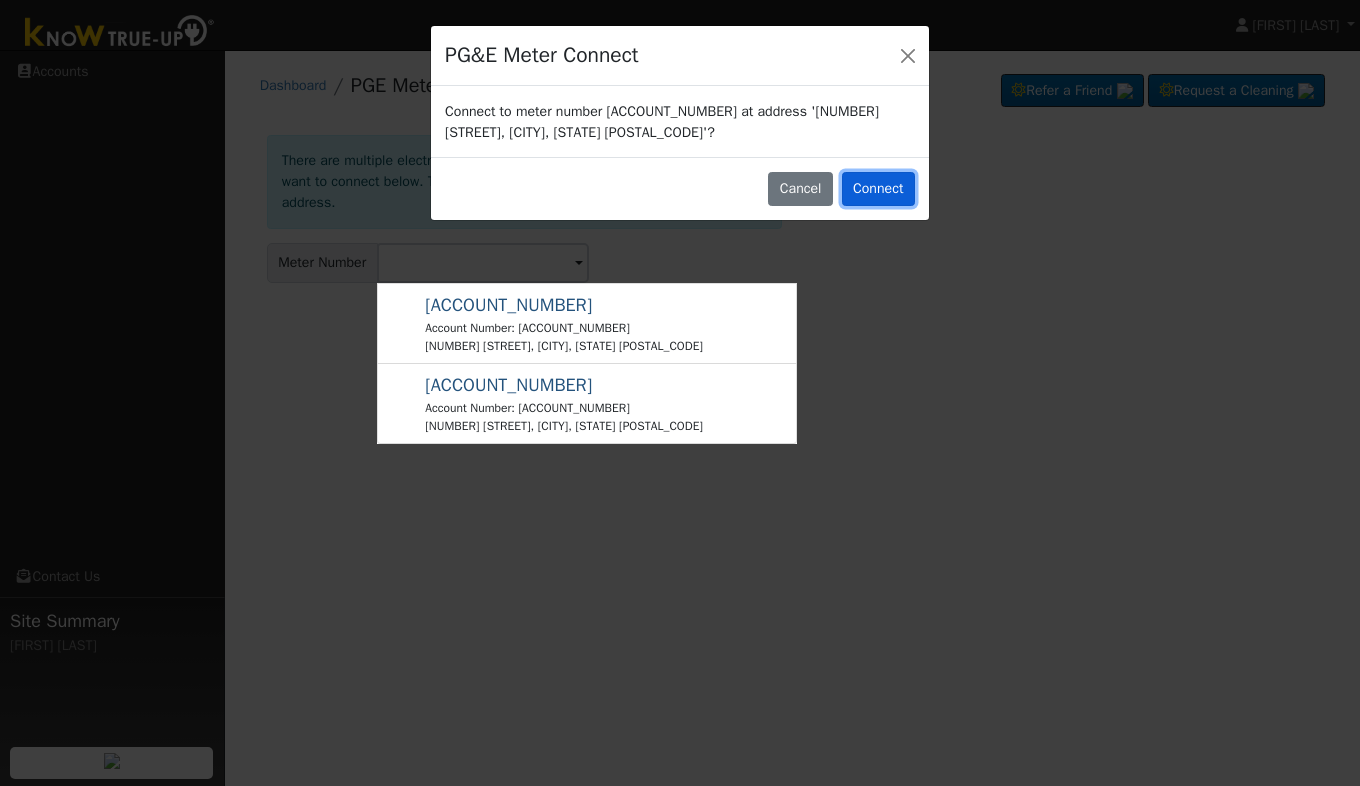 click on "Connect" at bounding box center (878, 189) 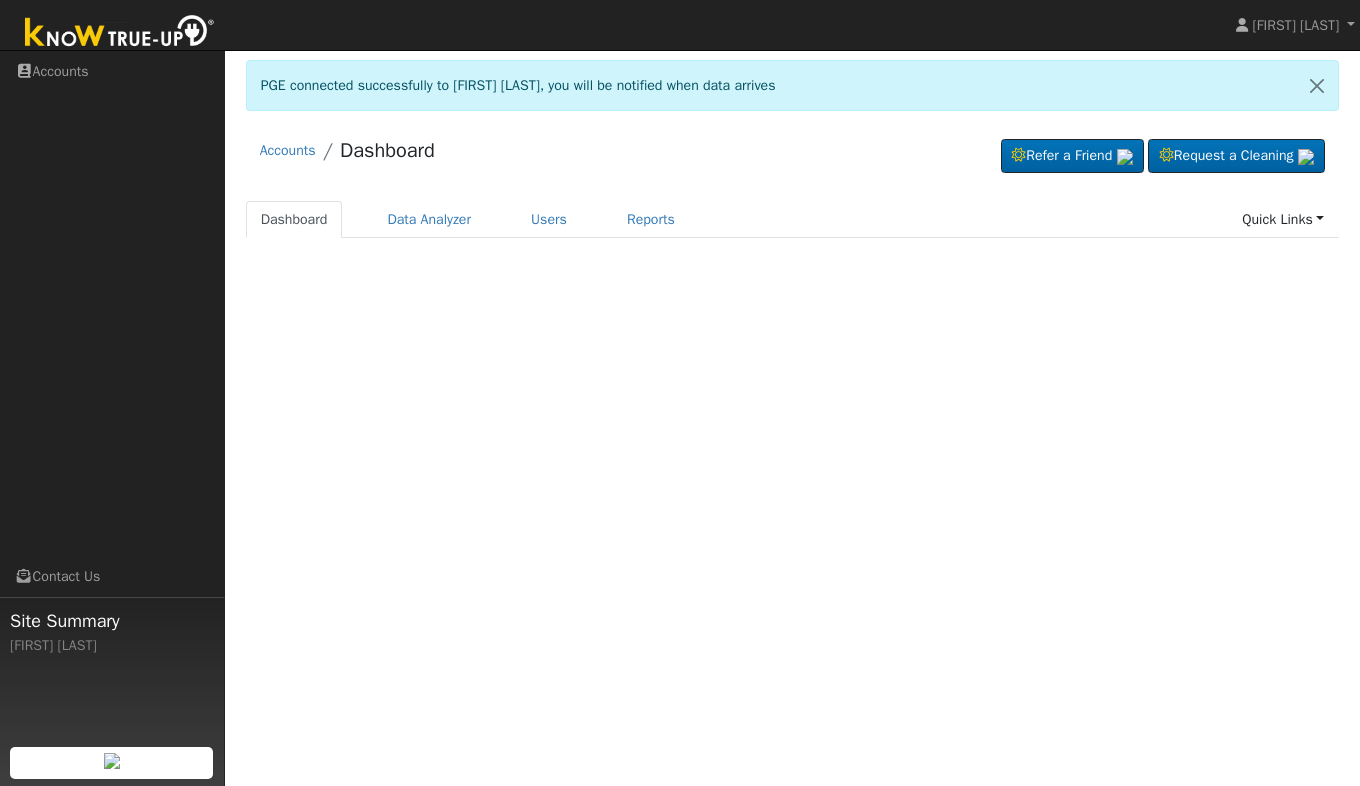 scroll, scrollTop: 0, scrollLeft: 0, axis: both 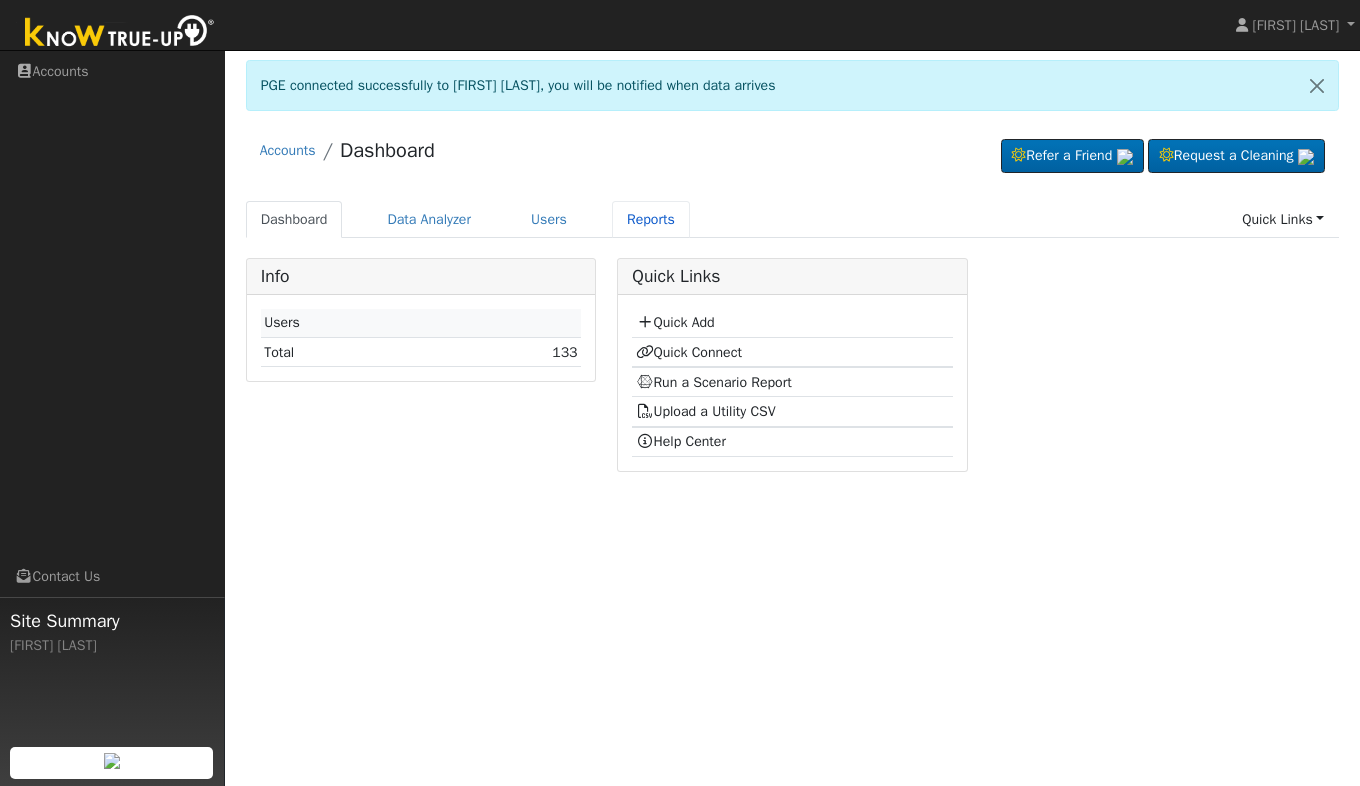 click on "Reports" at bounding box center [651, 219] 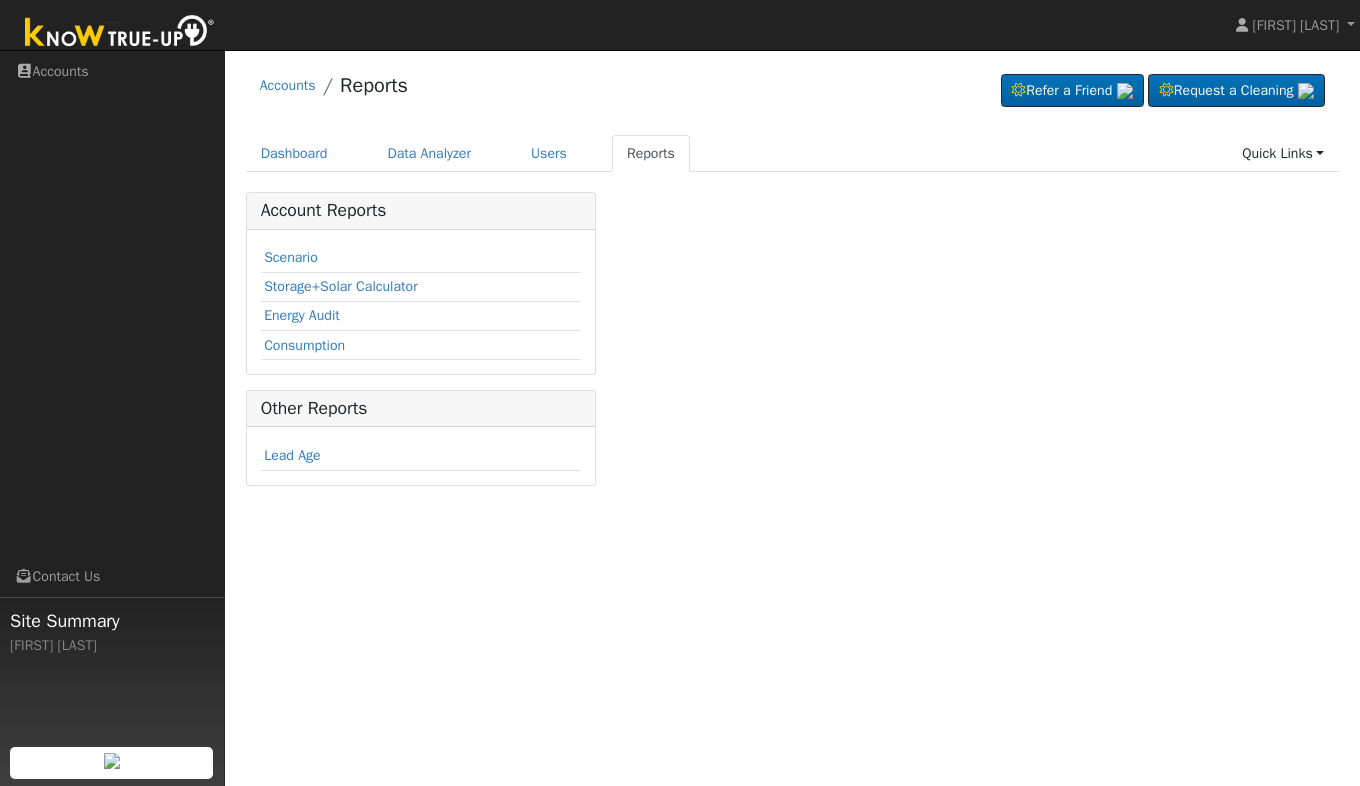 scroll, scrollTop: 0, scrollLeft: 0, axis: both 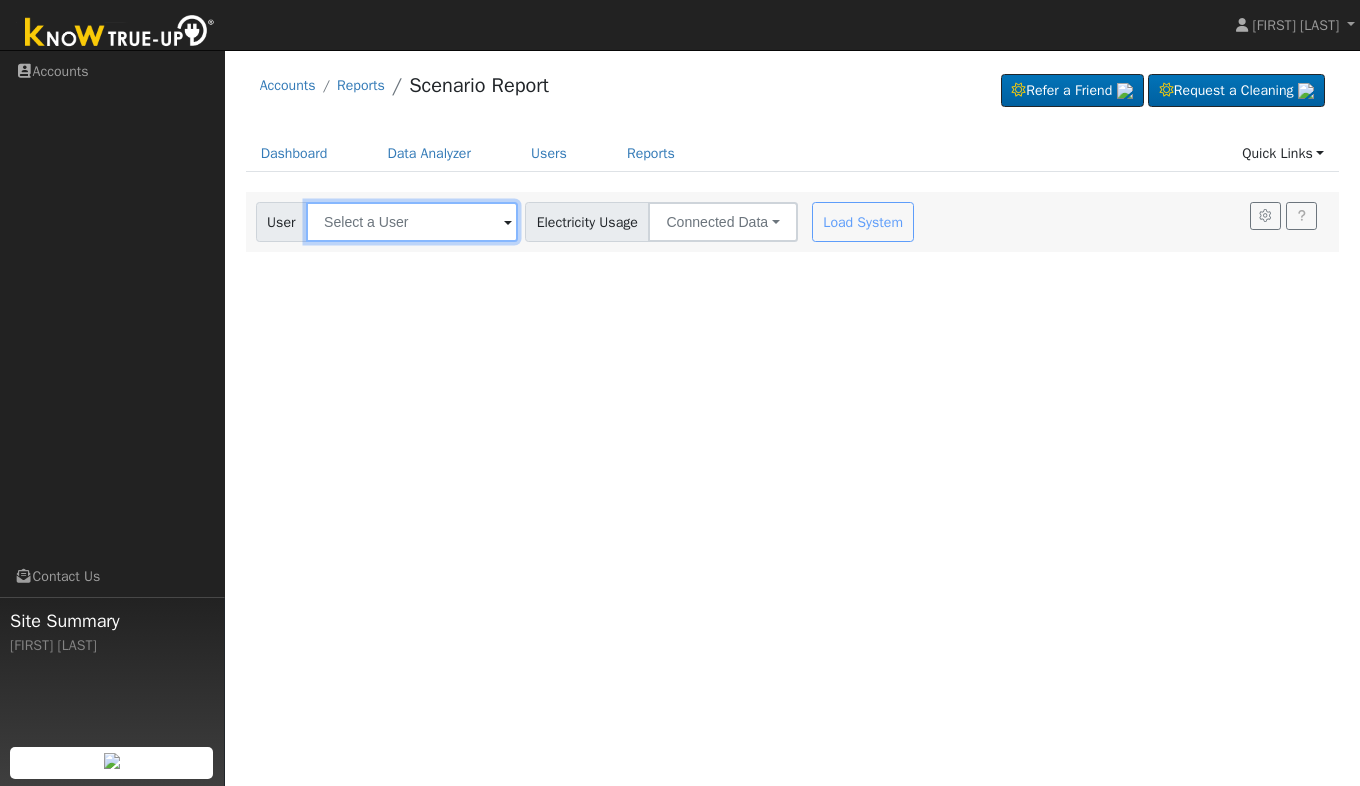 click at bounding box center [412, 222] 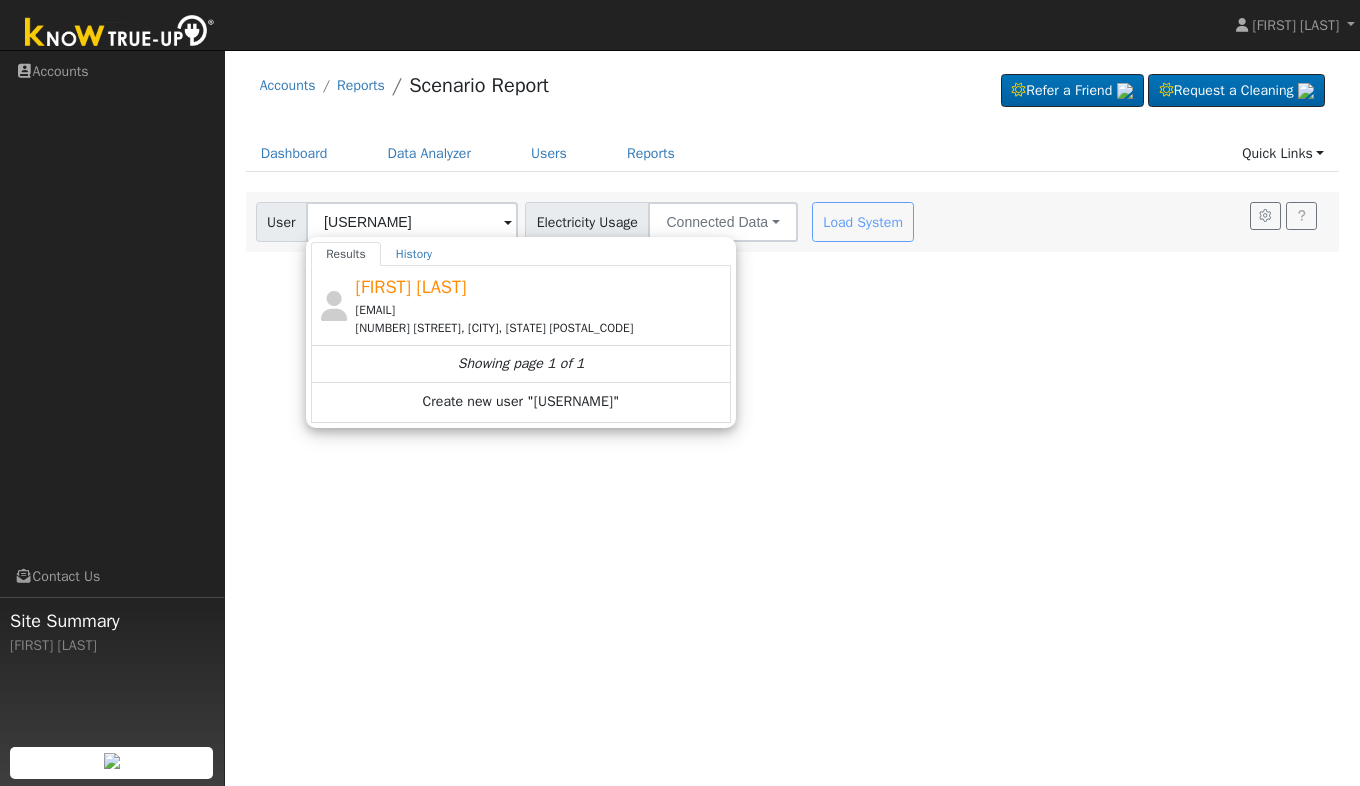 click on "[FIRST] [LAST]" at bounding box center [411, 287] 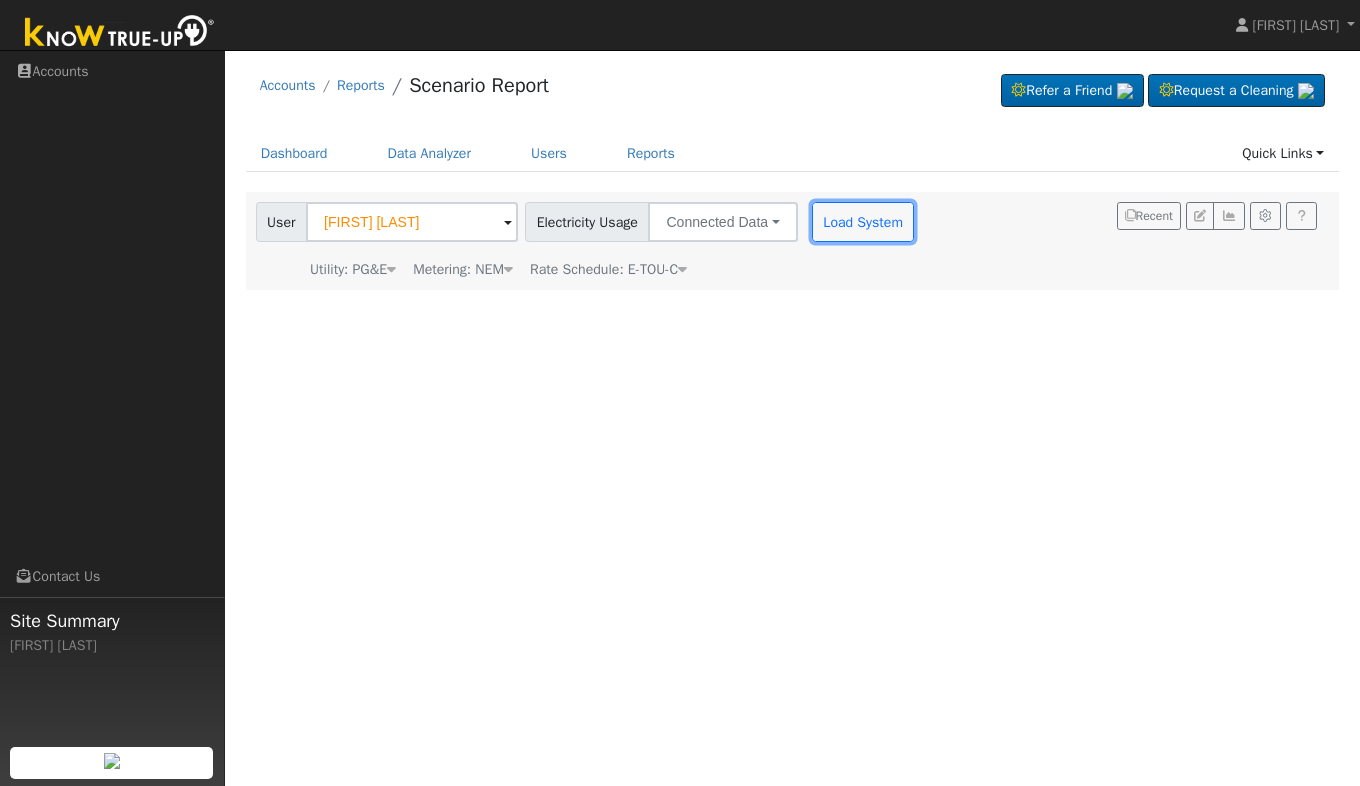 click on "Load System" at bounding box center [863, 222] 